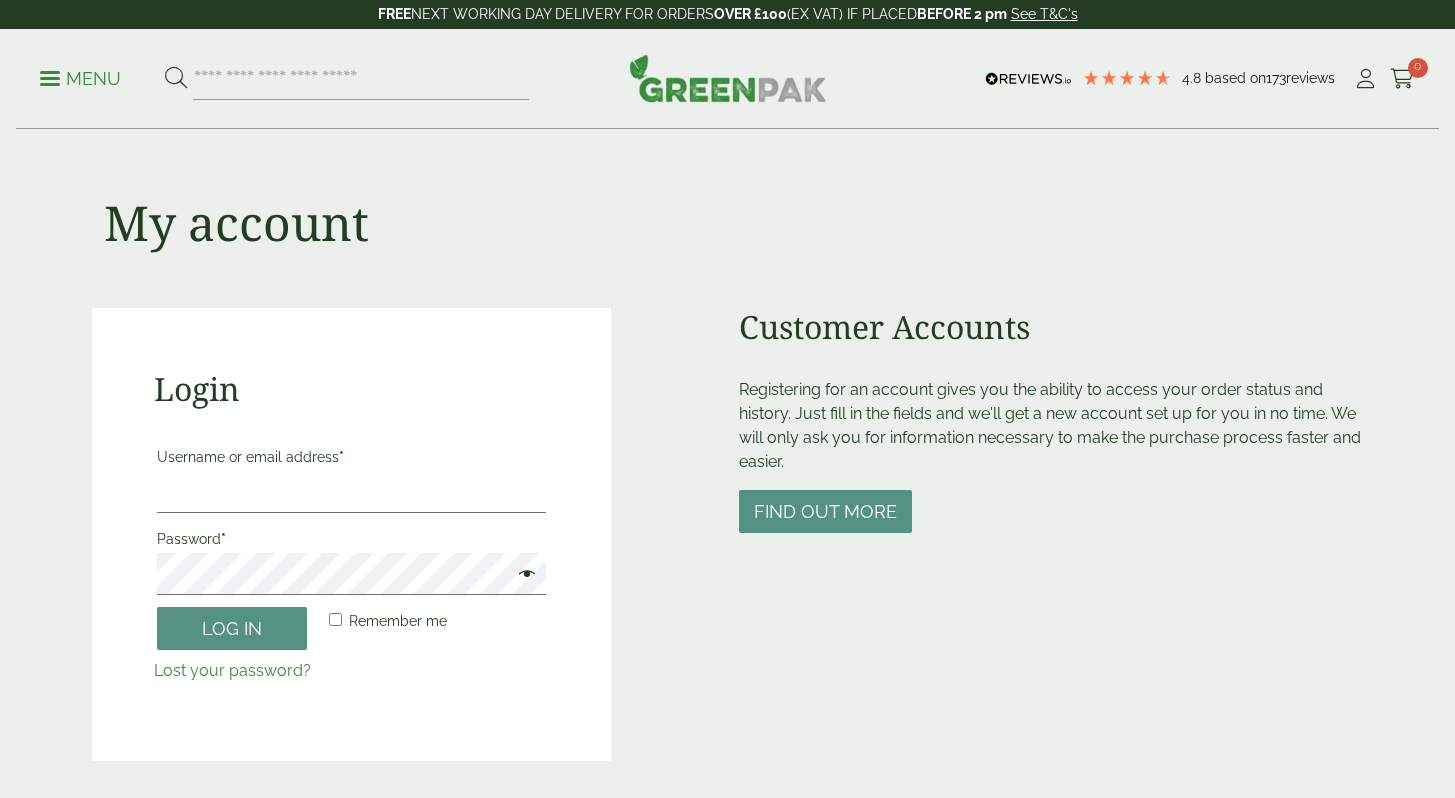scroll, scrollTop: 0, scrollLeft: 0, axis: both 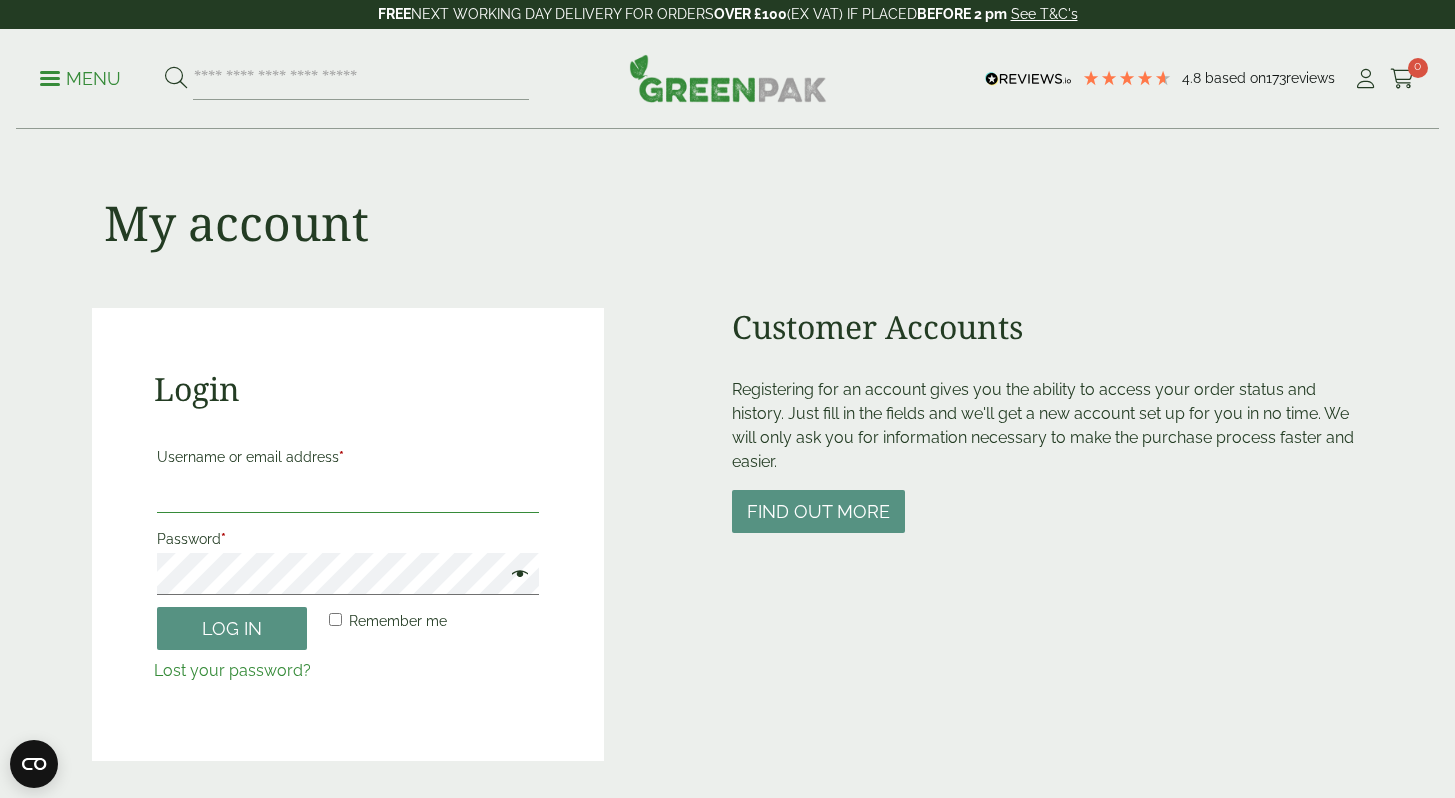 click on "Username or email address  *" at bounding box center (348, 492) 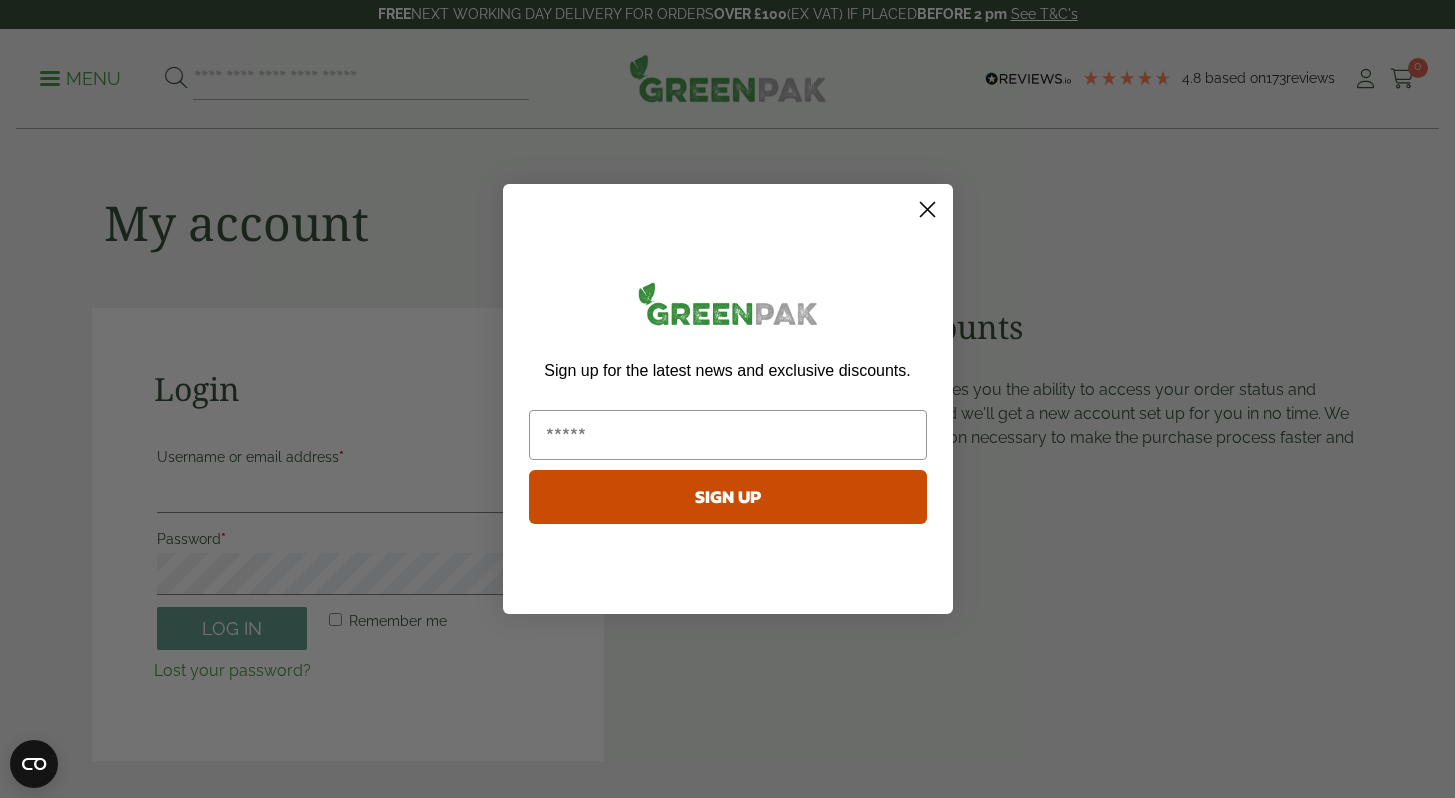 click 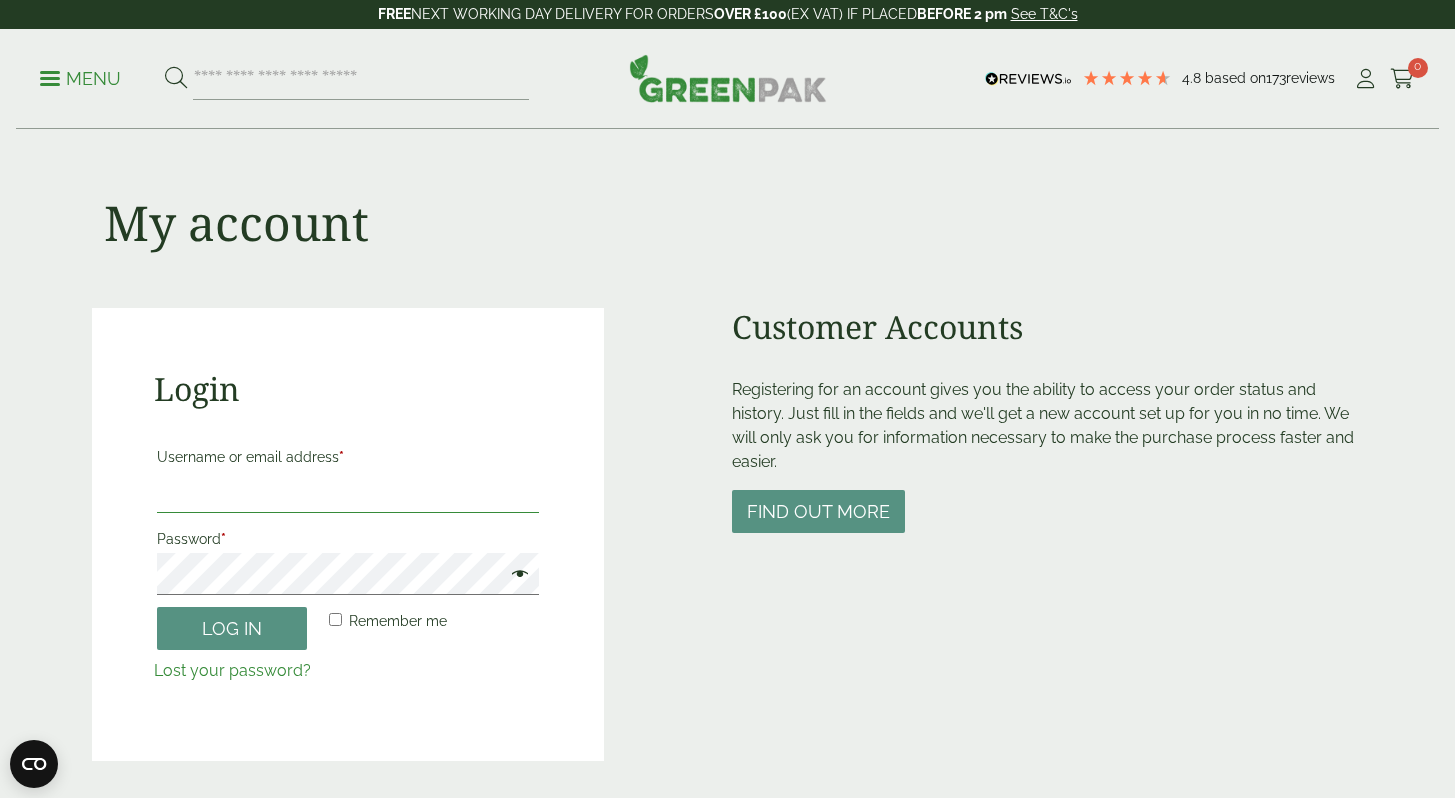 click on "Username or email address  *" at bounding box center [348, 492] 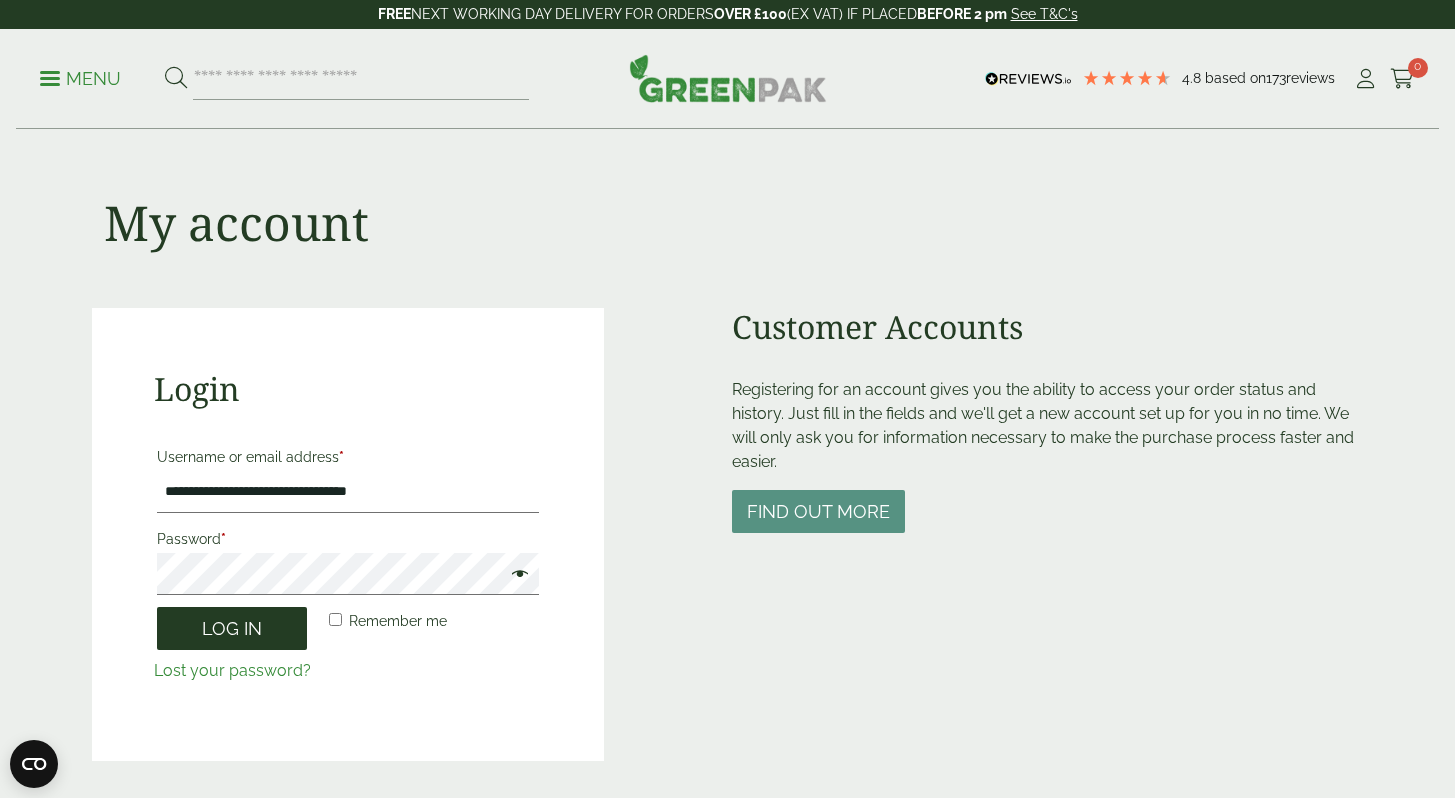 click on "Log in" at bounding box center [232, 628] 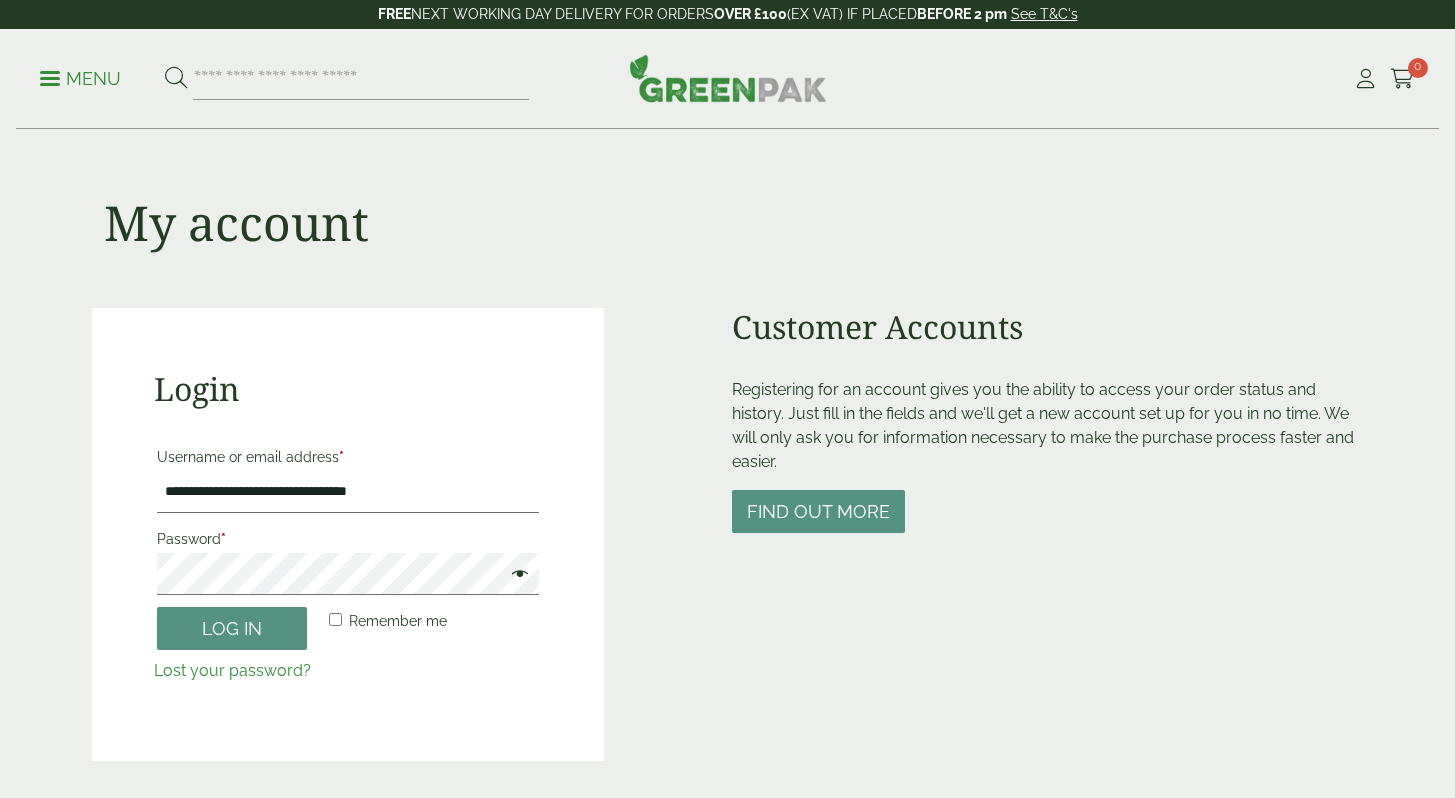 scroll, scrollTop: 0, scrollLeft: 0, axis: both 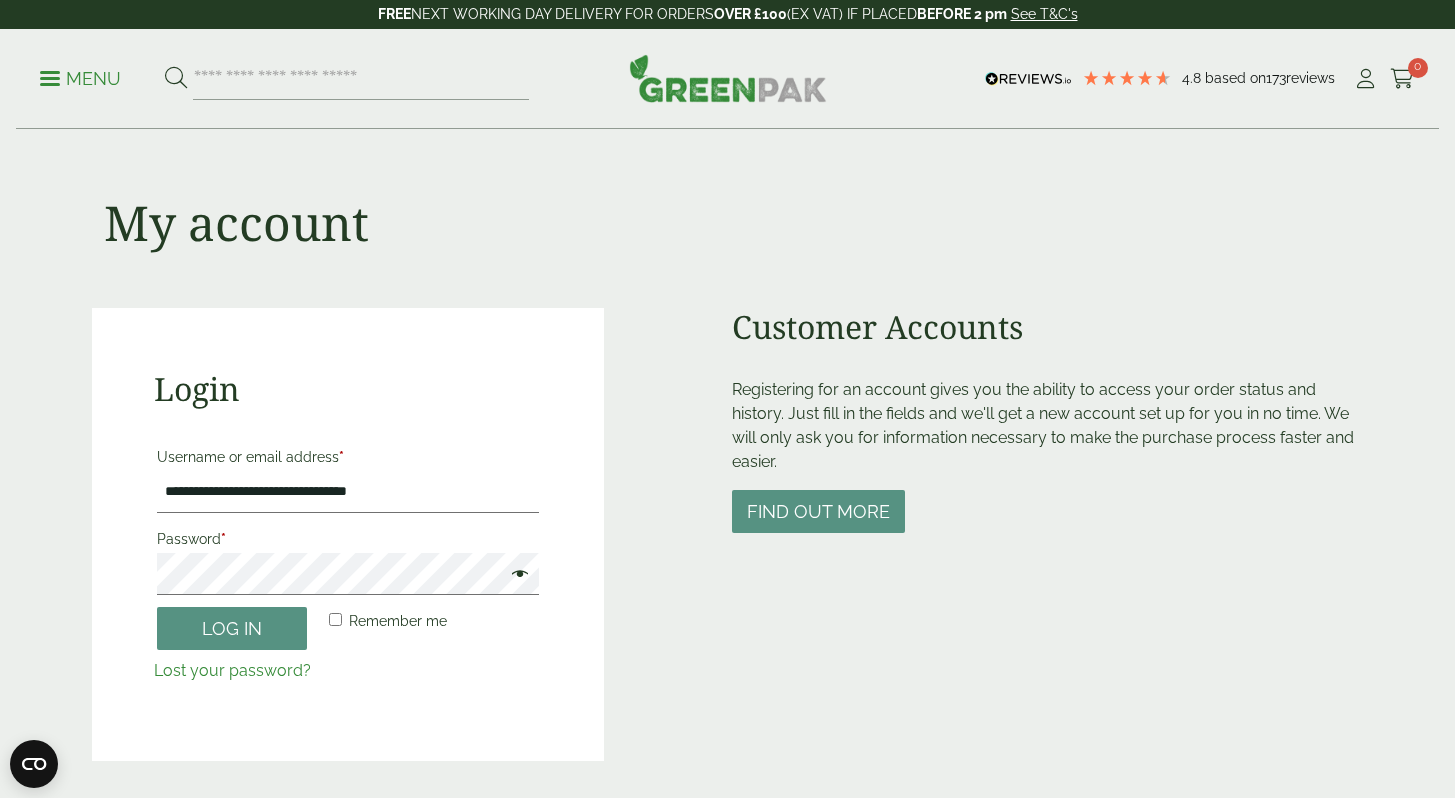 click at bounding box center [515, 576] 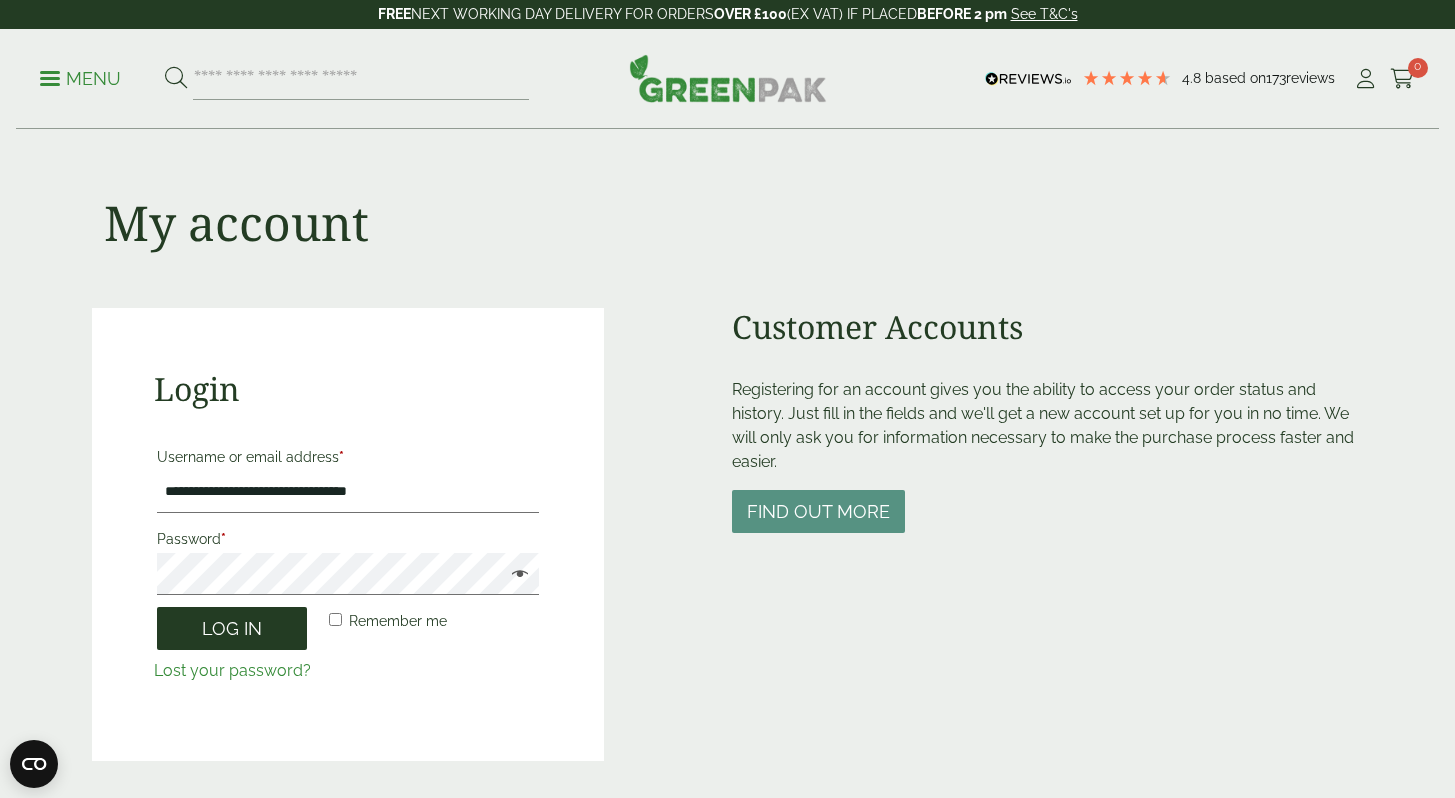 click on "Log in" at bounding box center (232, 628) 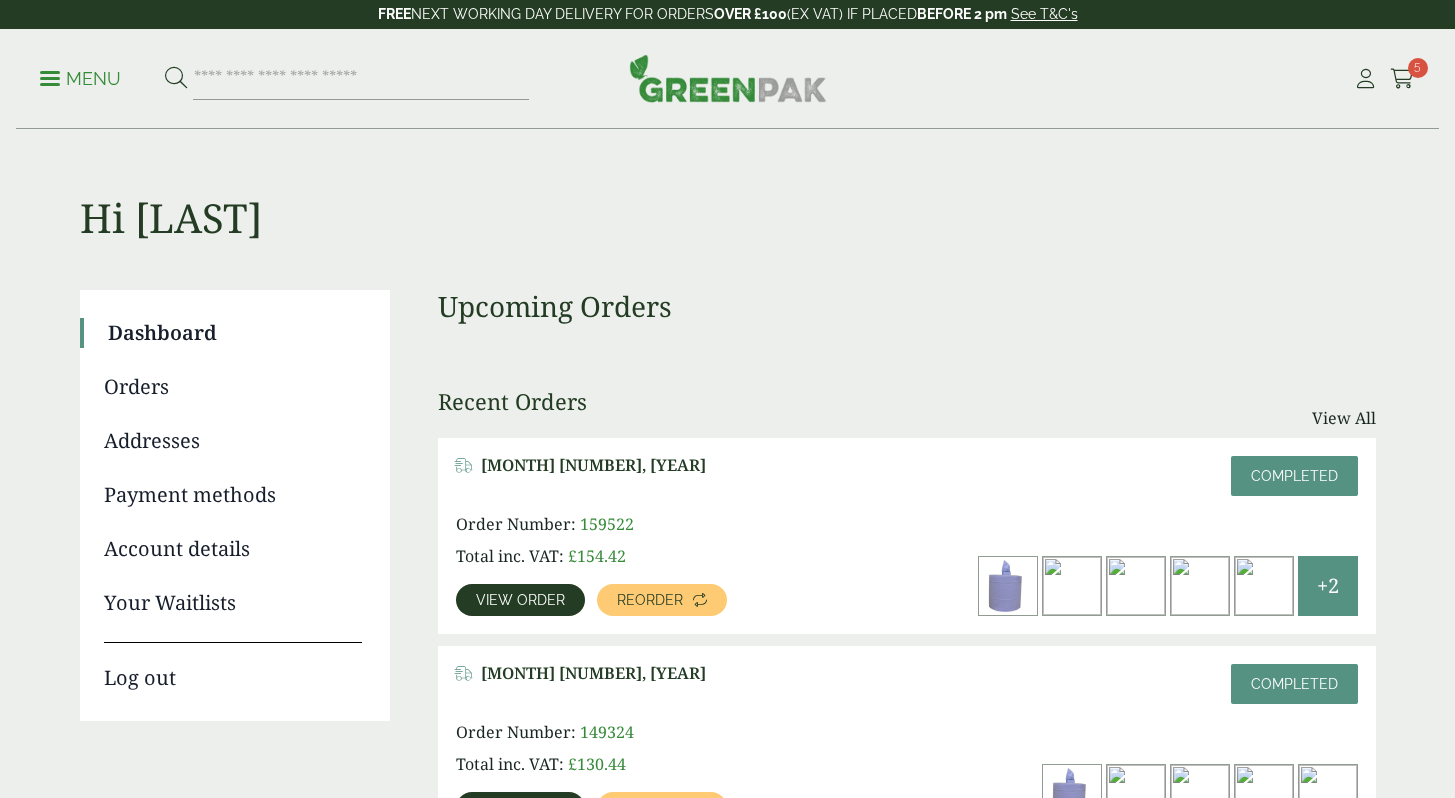 scroll, scrollTop: 0, scrollLeft: 0, axis: both 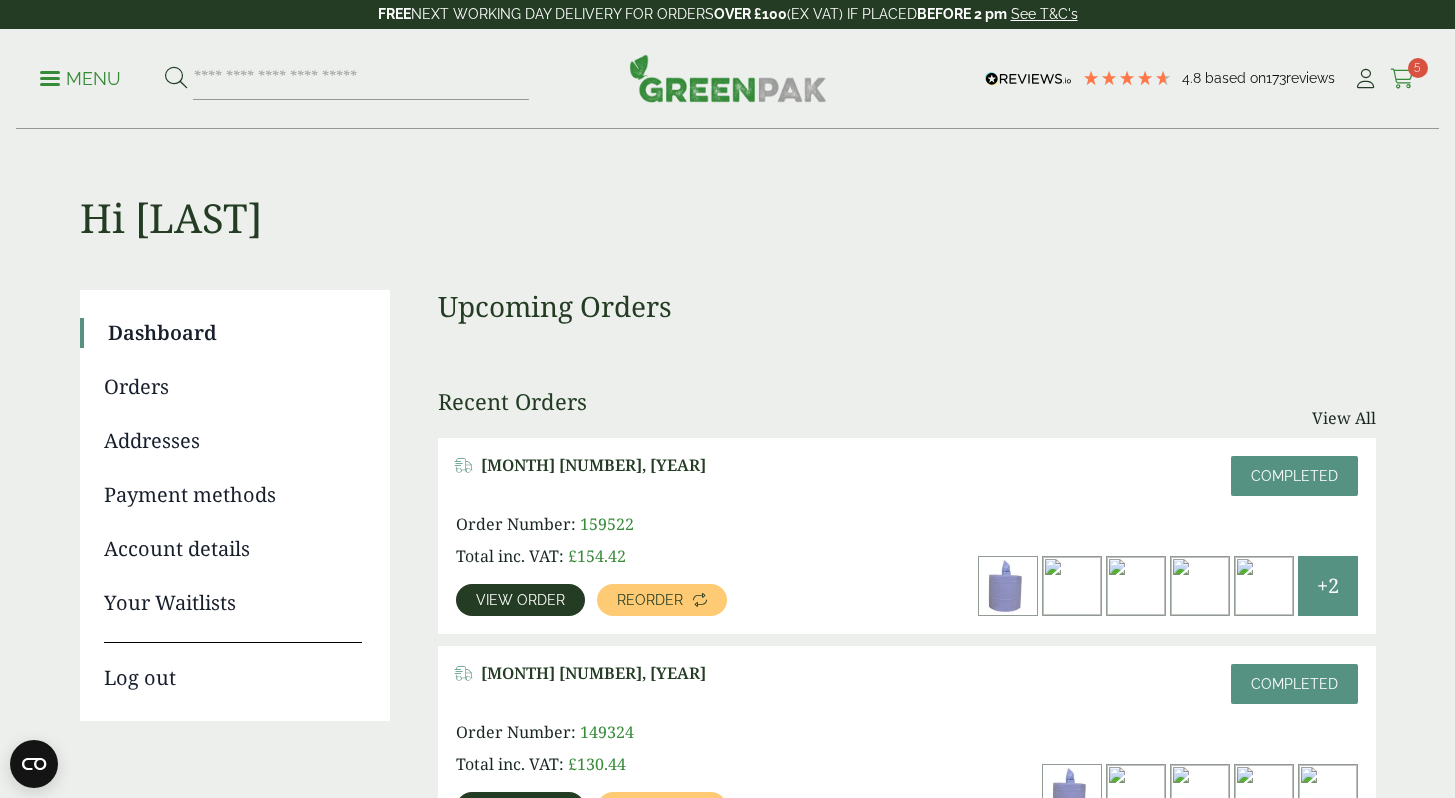 click at bounding box center (1402, 79) 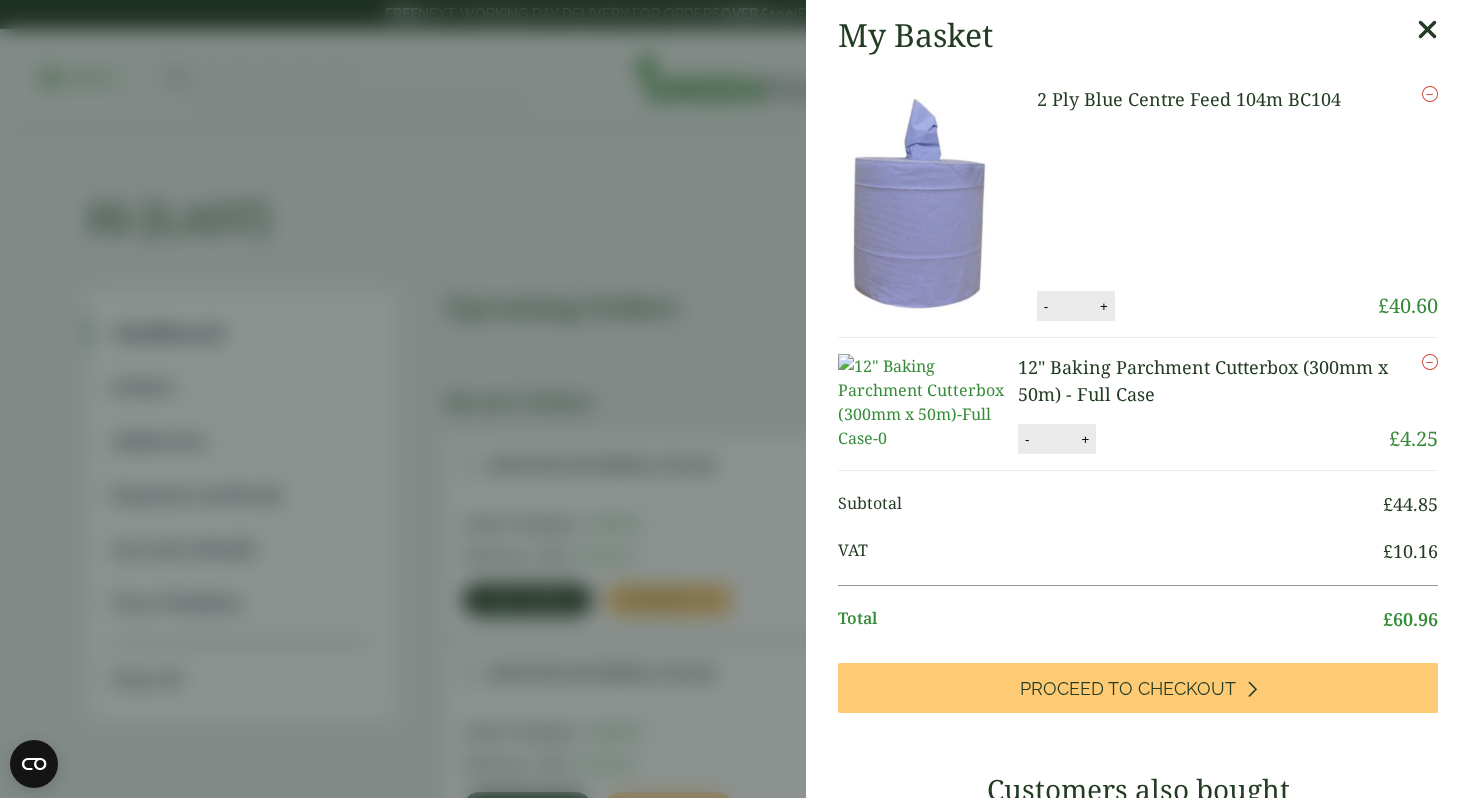 click at bounding box center (1427, 30) 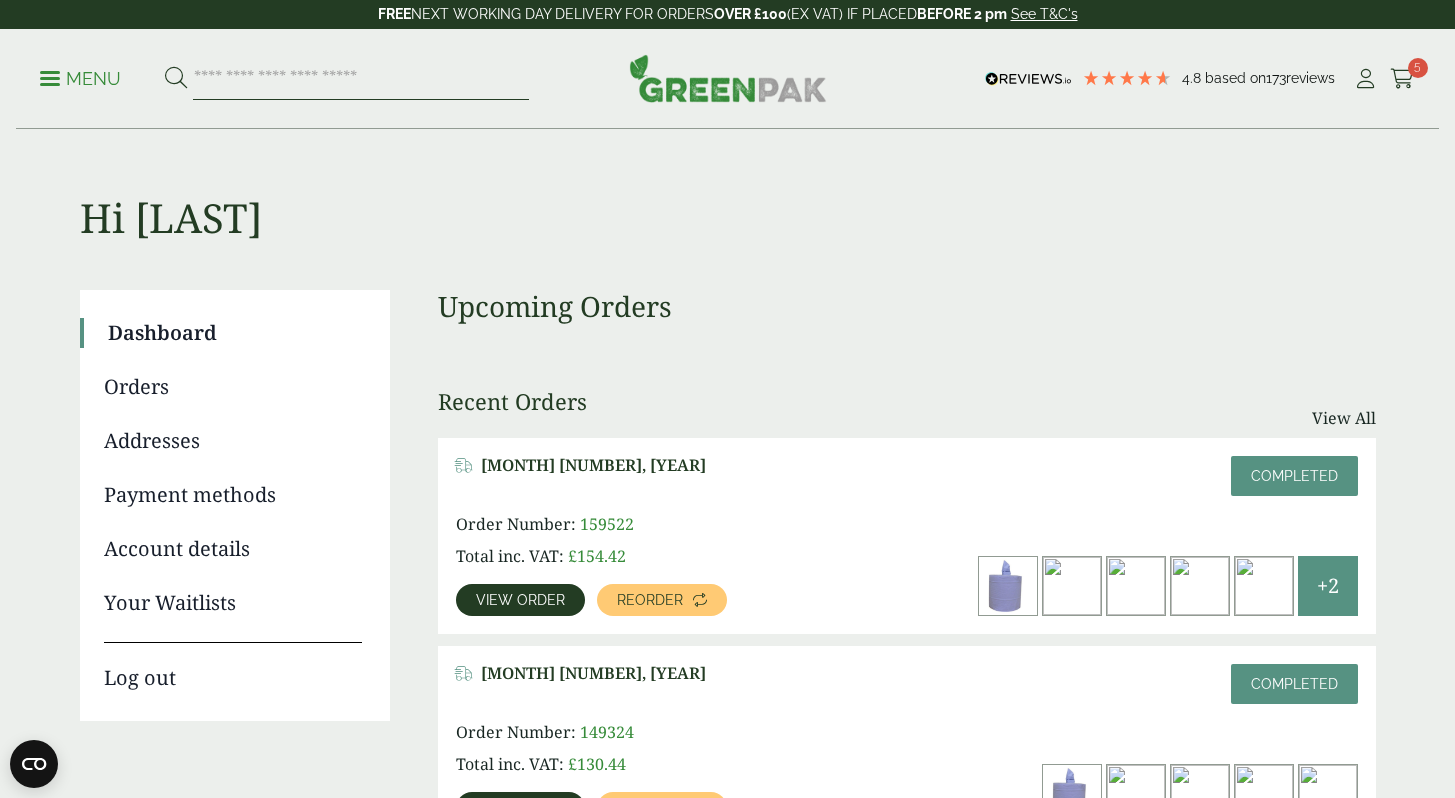 click at bounding box center [361, 79] 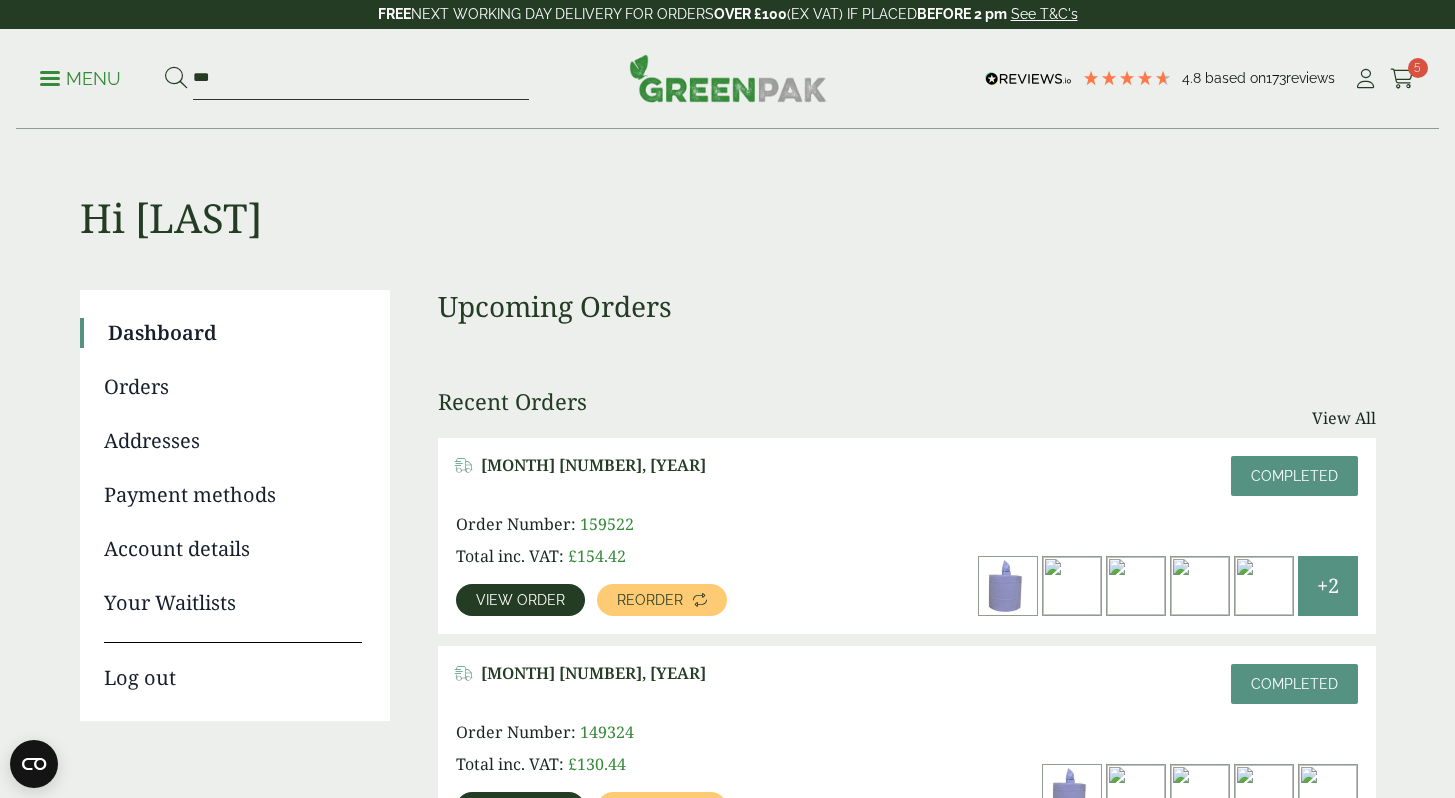 type on "***" 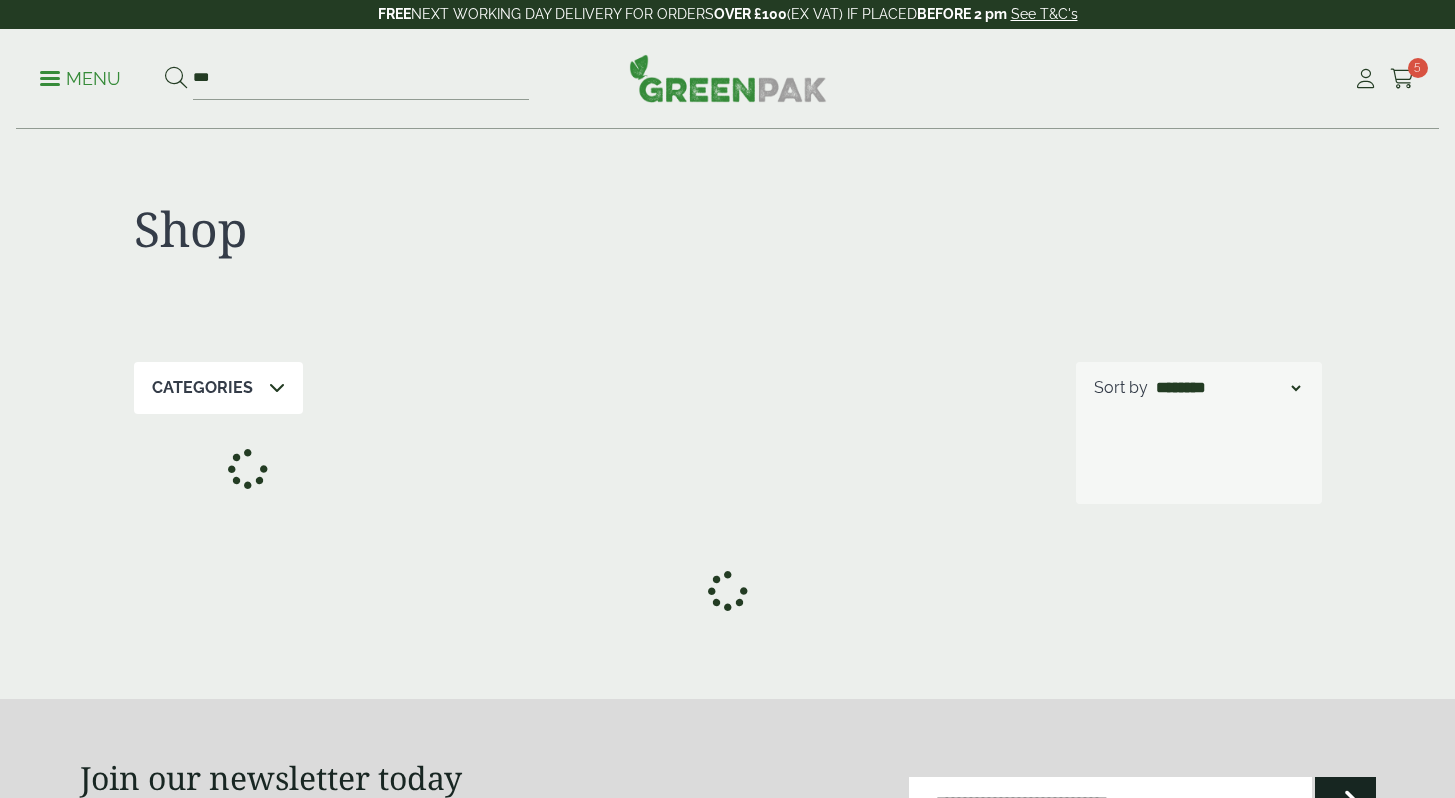 scroll, scrollTop: 0, scrollLeft: 0, axis: both 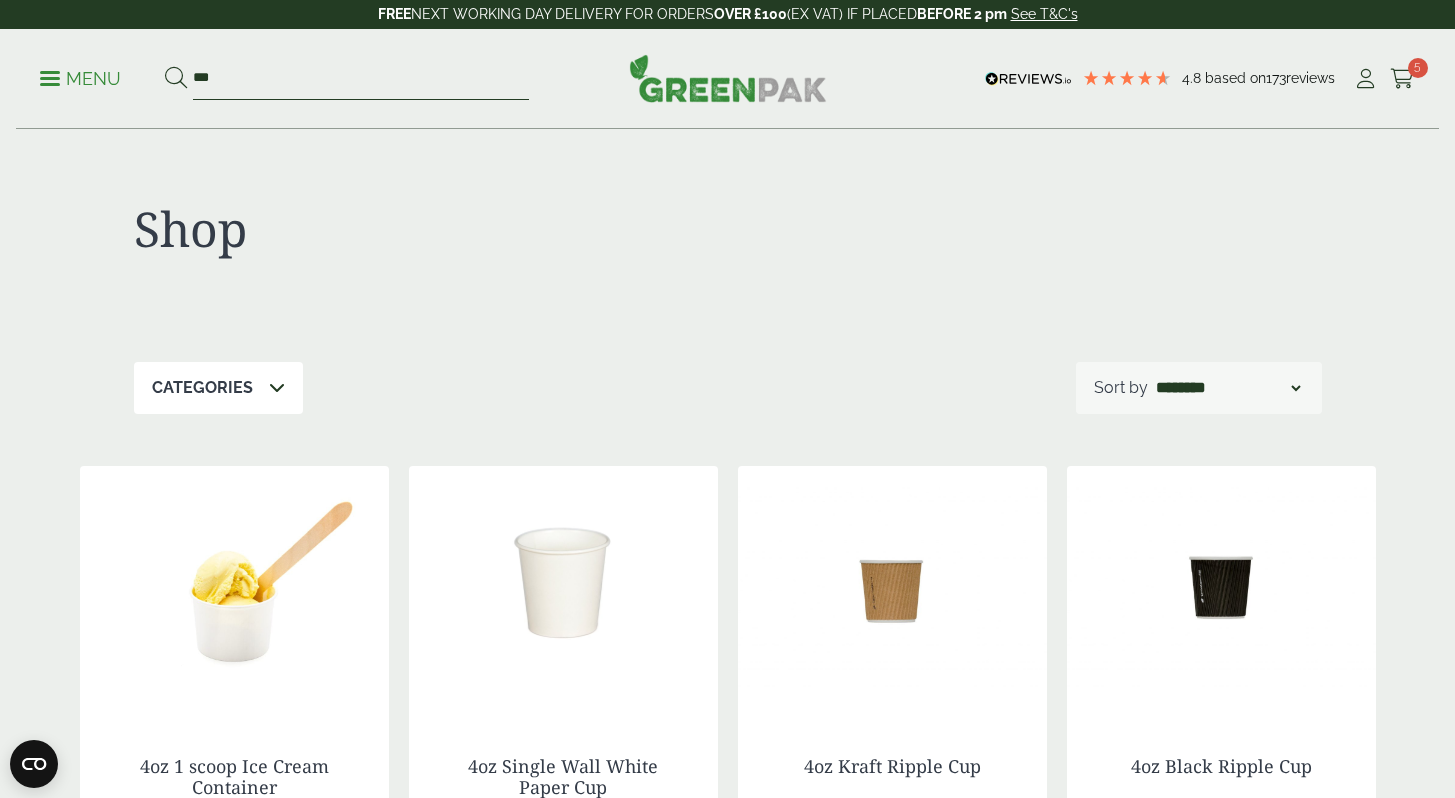 click on "***" at bounding box center (361, 79) 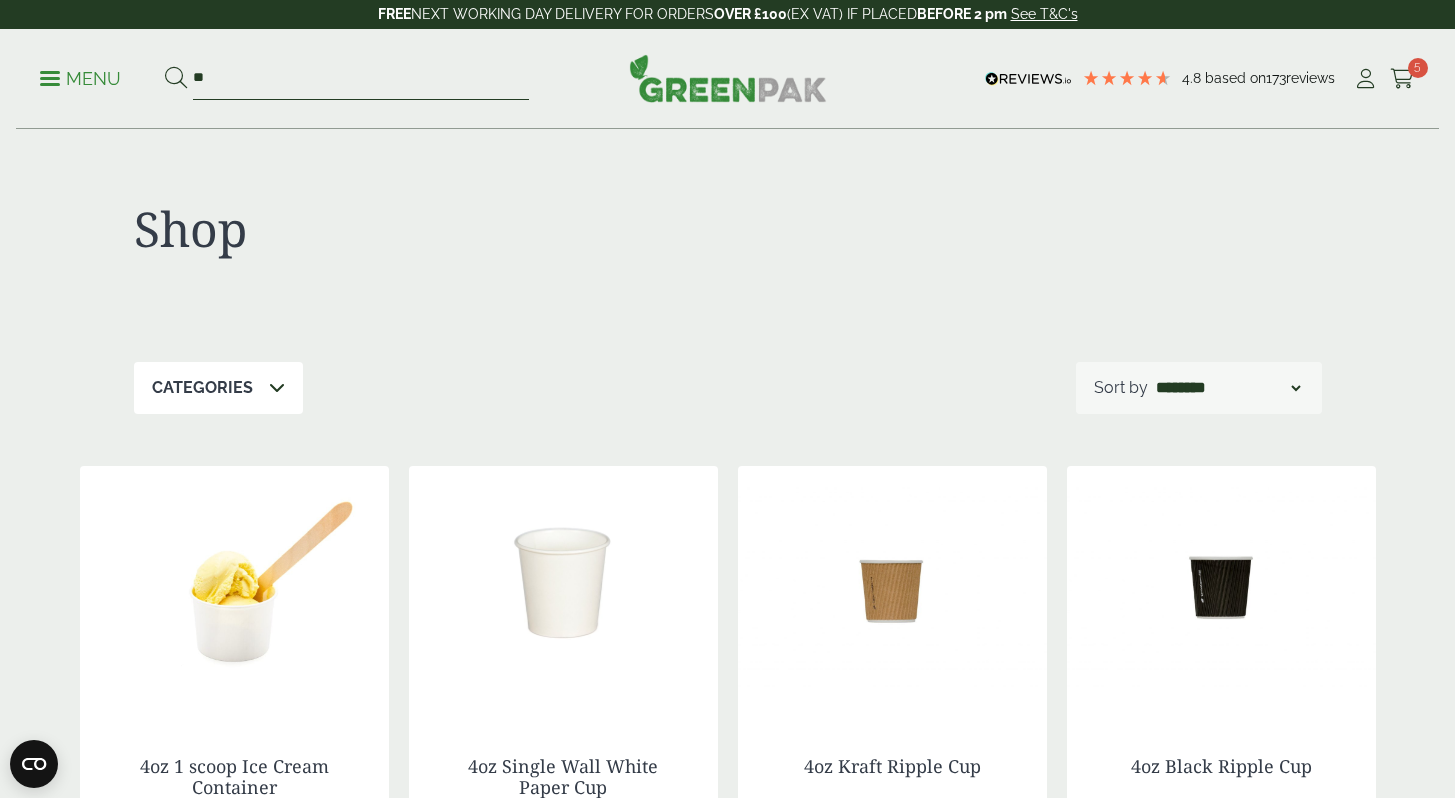 type on "*" 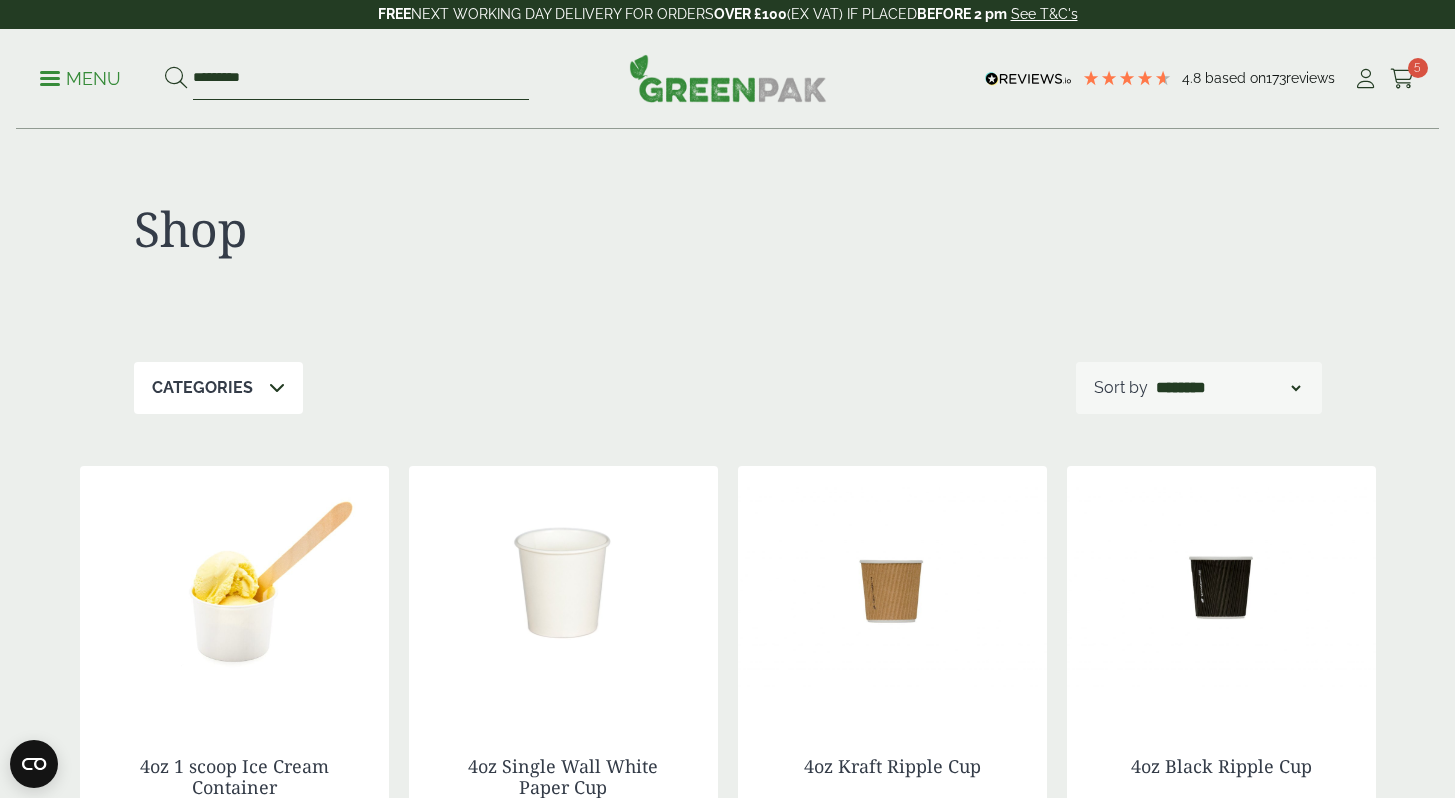 type on "*********" 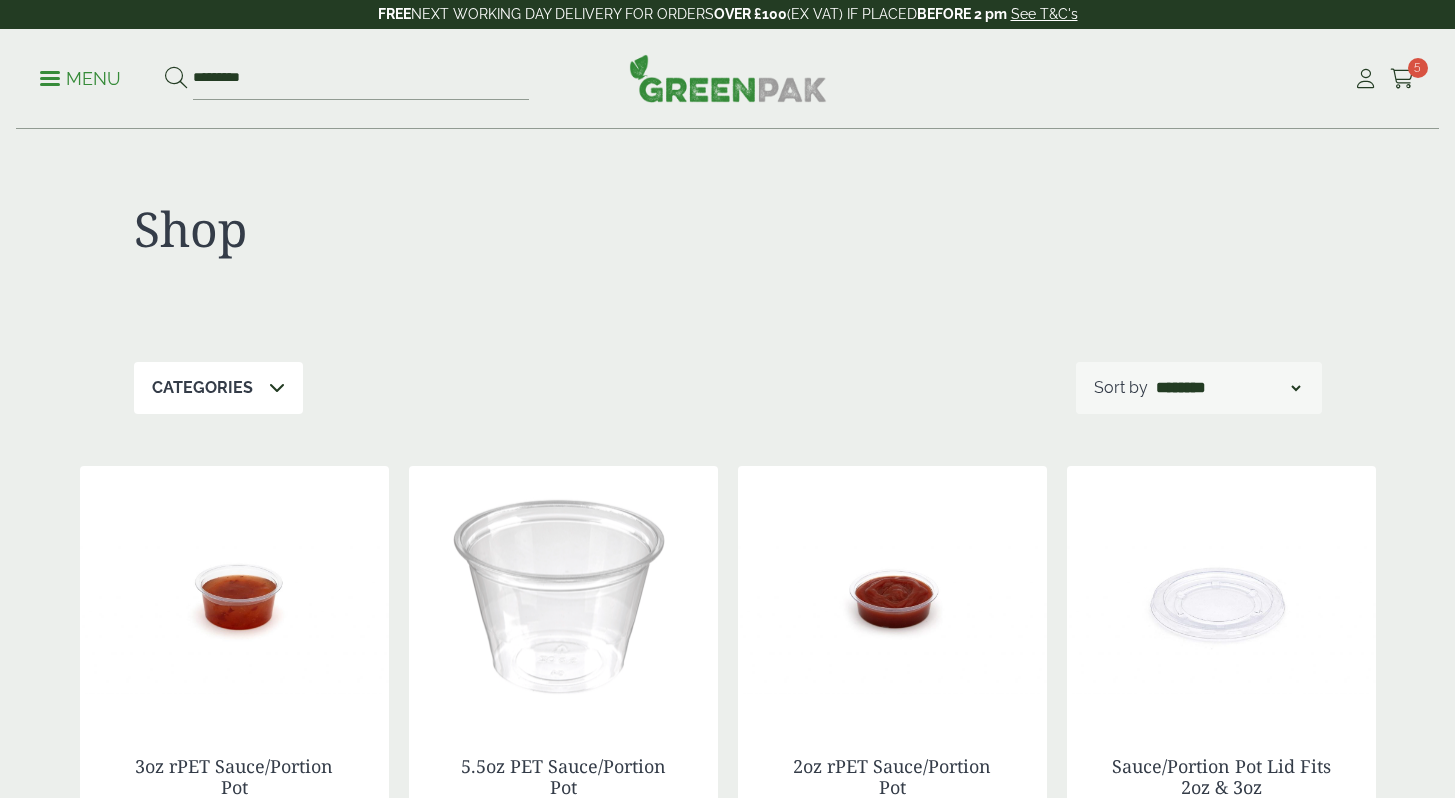 scroll, scrollTop: 0, scrollLeft: 0, axis: both 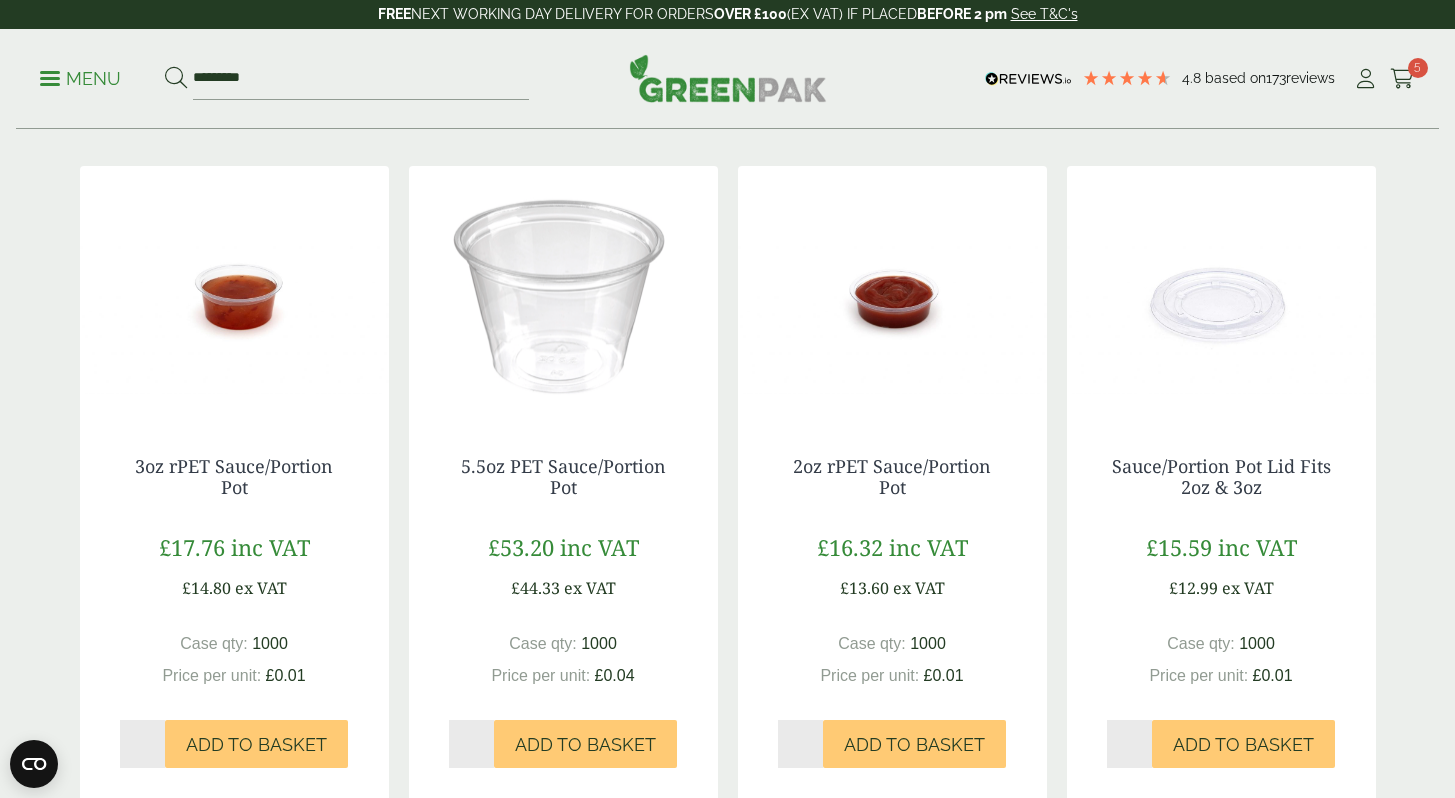 click at bounding box center [234, 291] 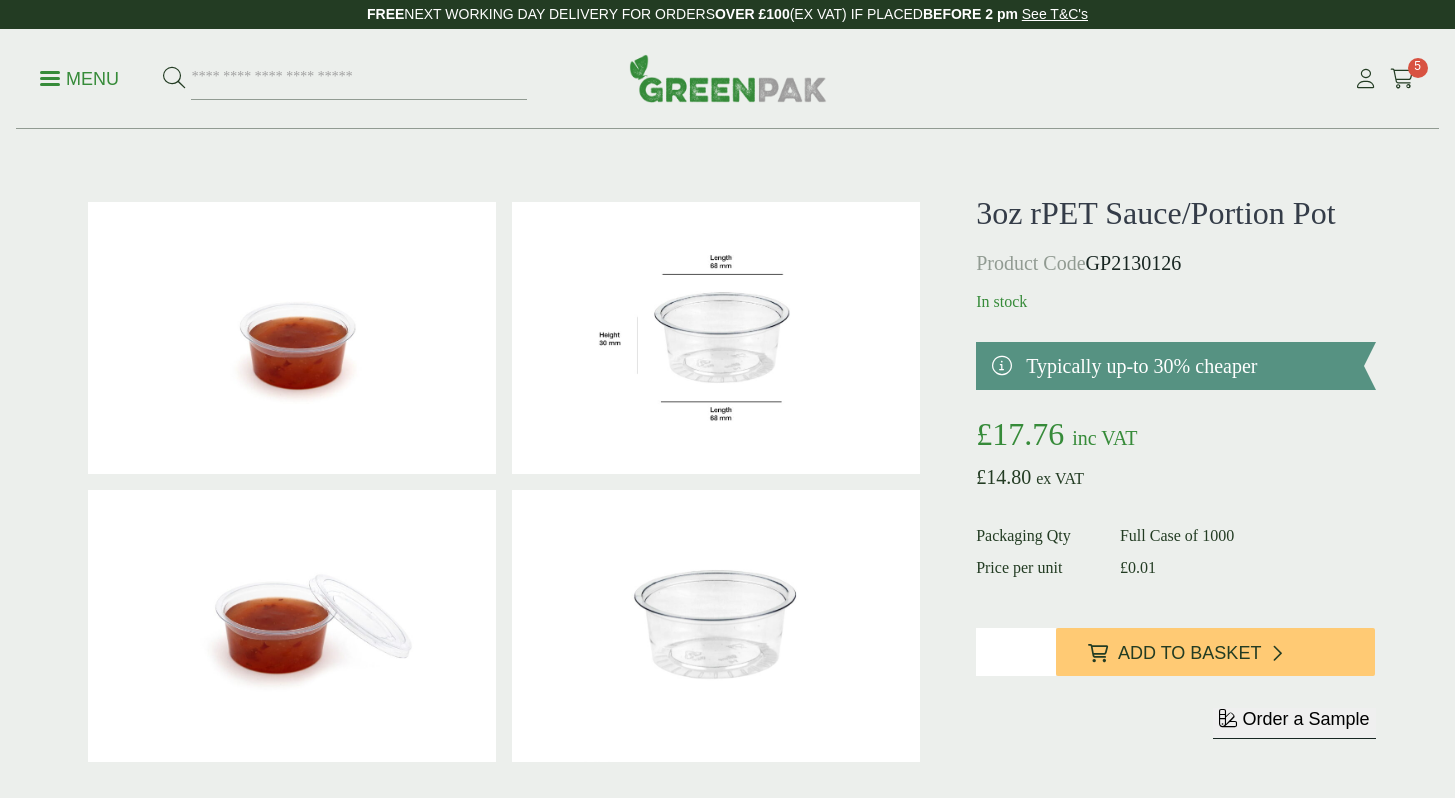 scroll, scrollTop: 0, scrollLeft: 0, axis: both 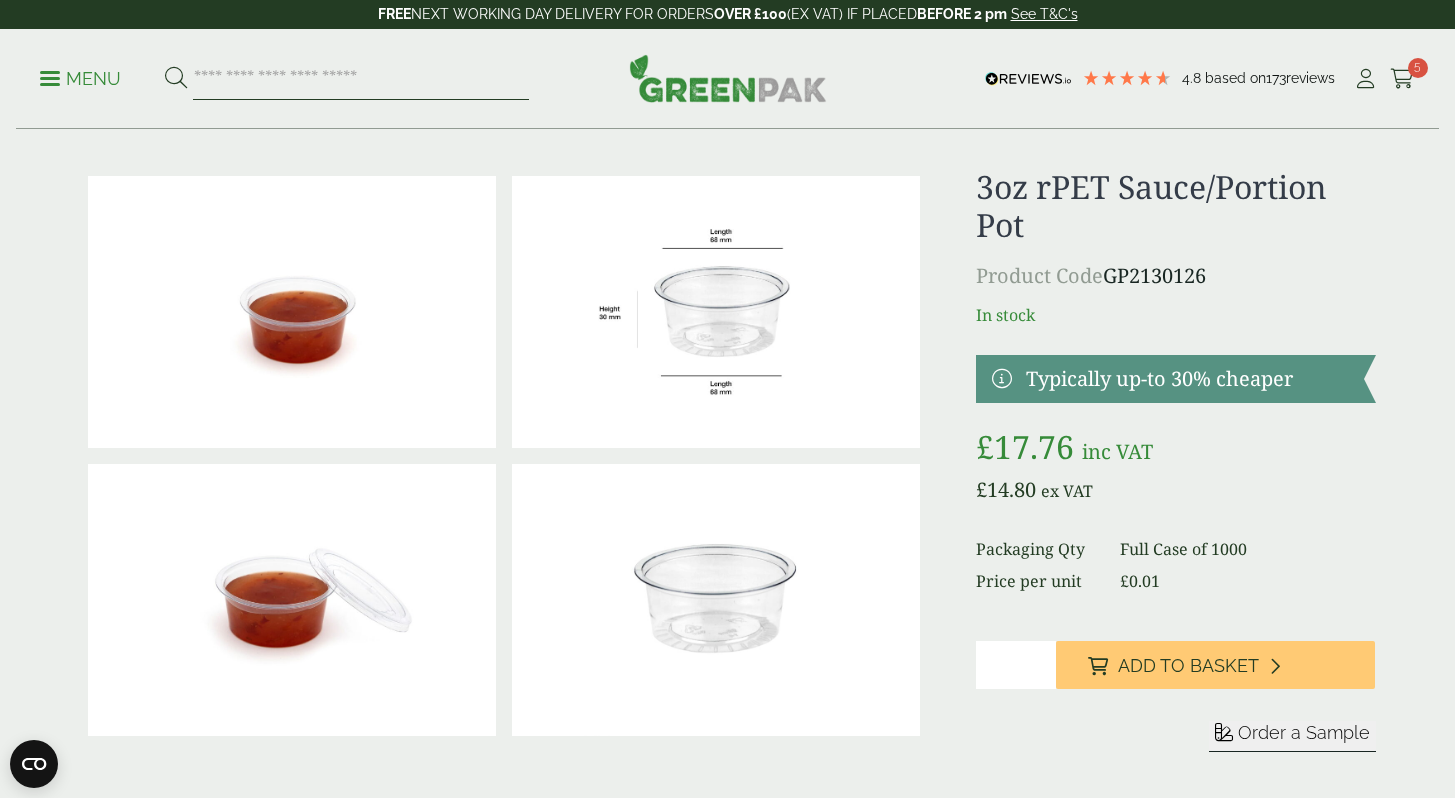 click at bounding box center [361, 79] 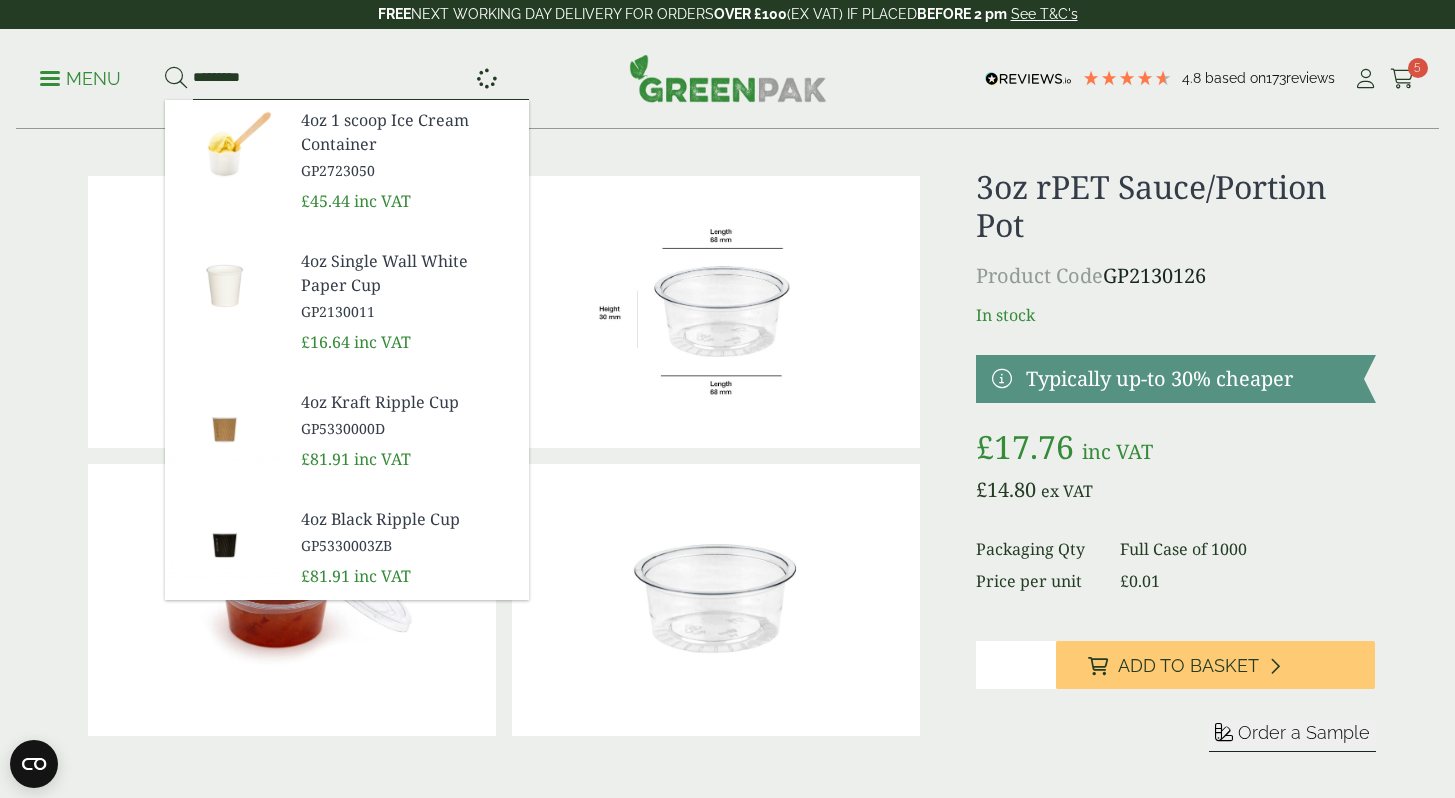 type on "*********" 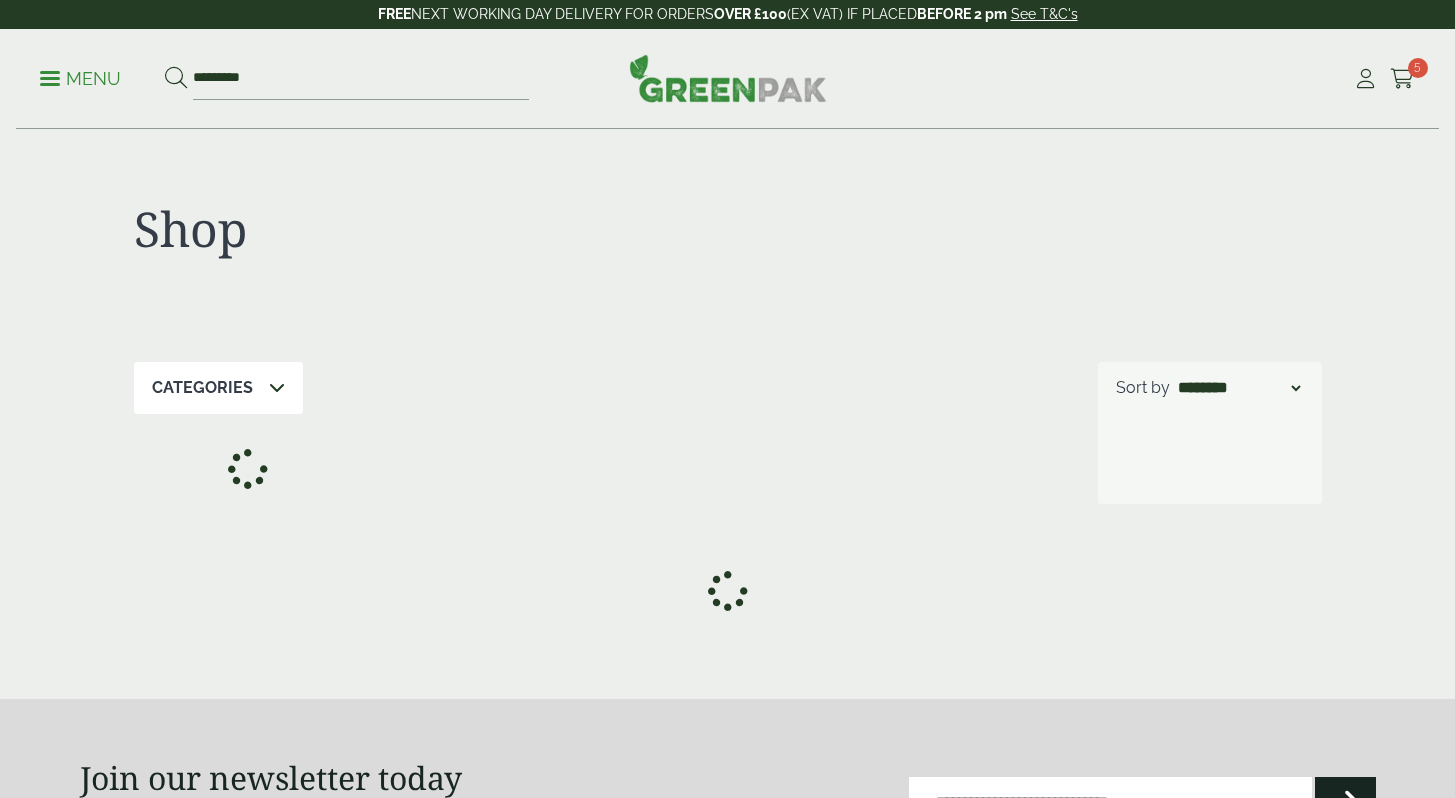 scroll, scrollTop: 0, scrollLeft: 0, axis: both 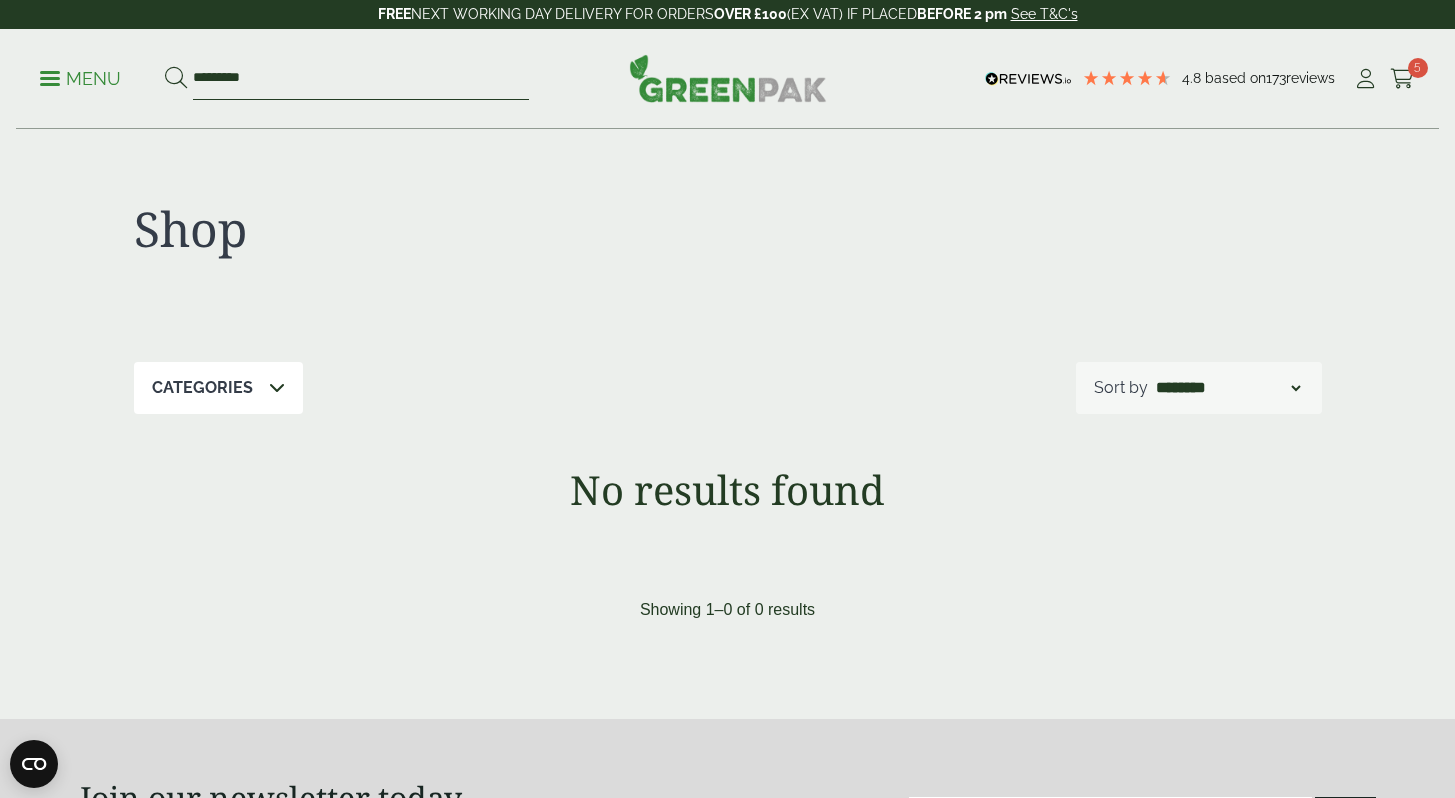click on "*********" at bounding box center (361, 79) 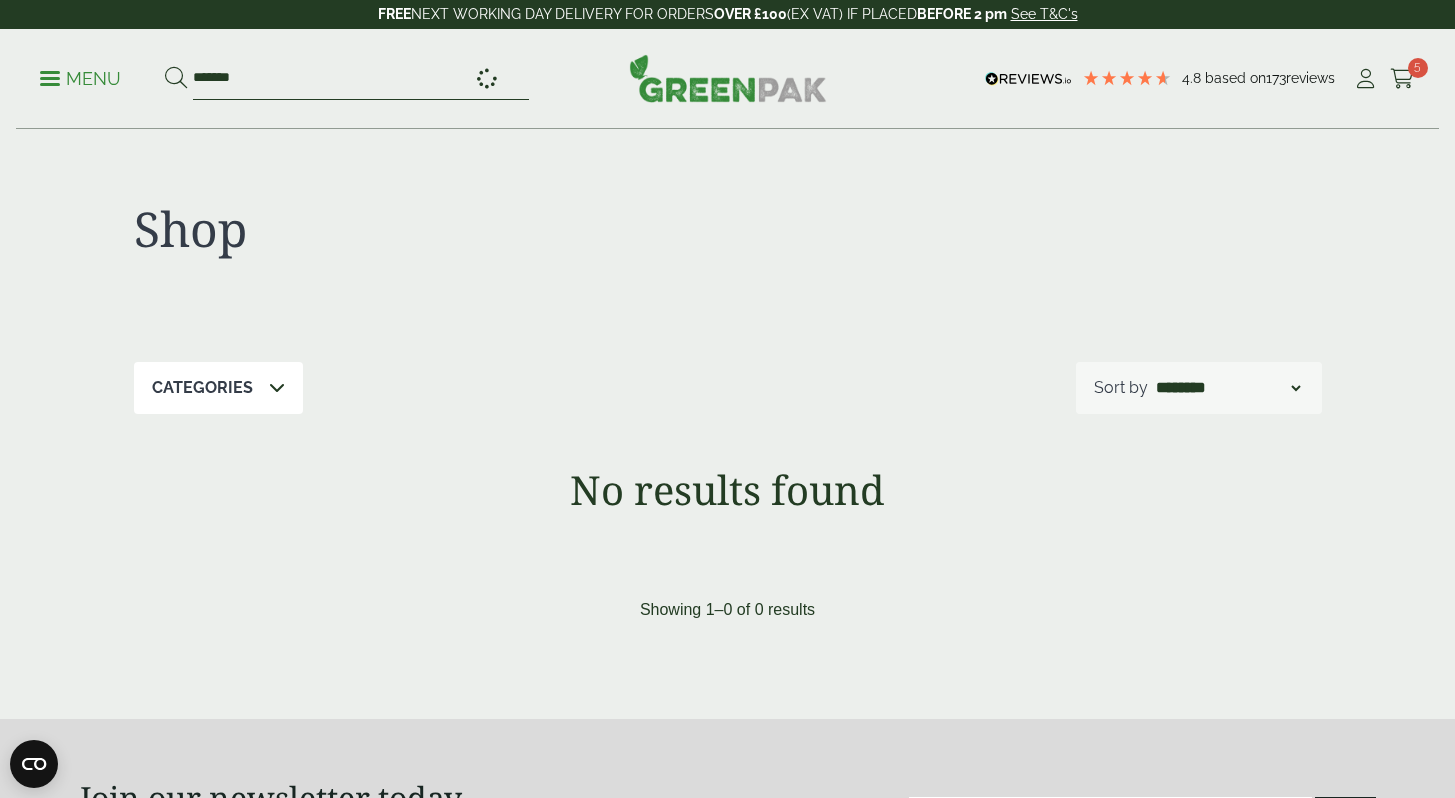 type on "*******" 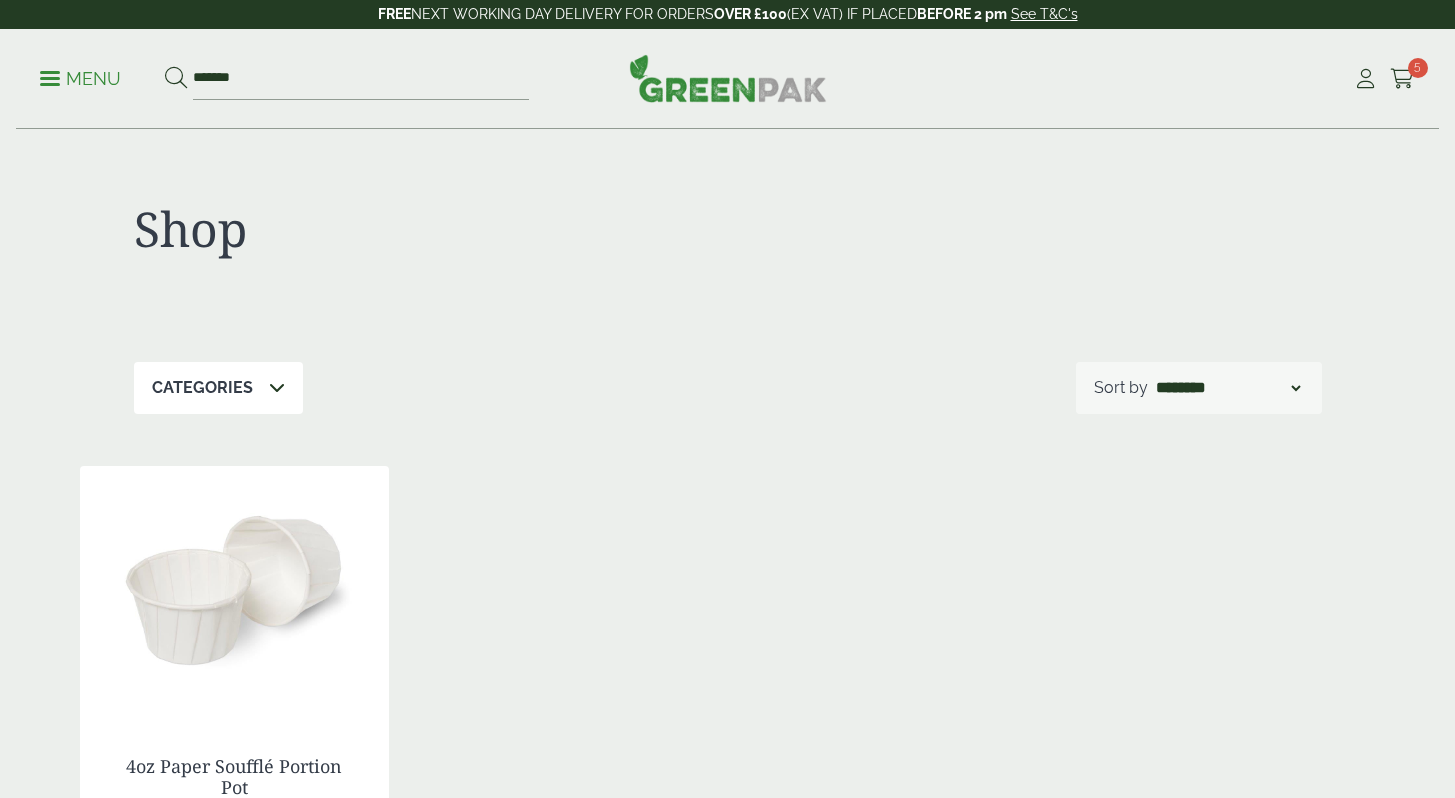 scroll, scrollTop: 0, scrollLeft: 0, axis: both 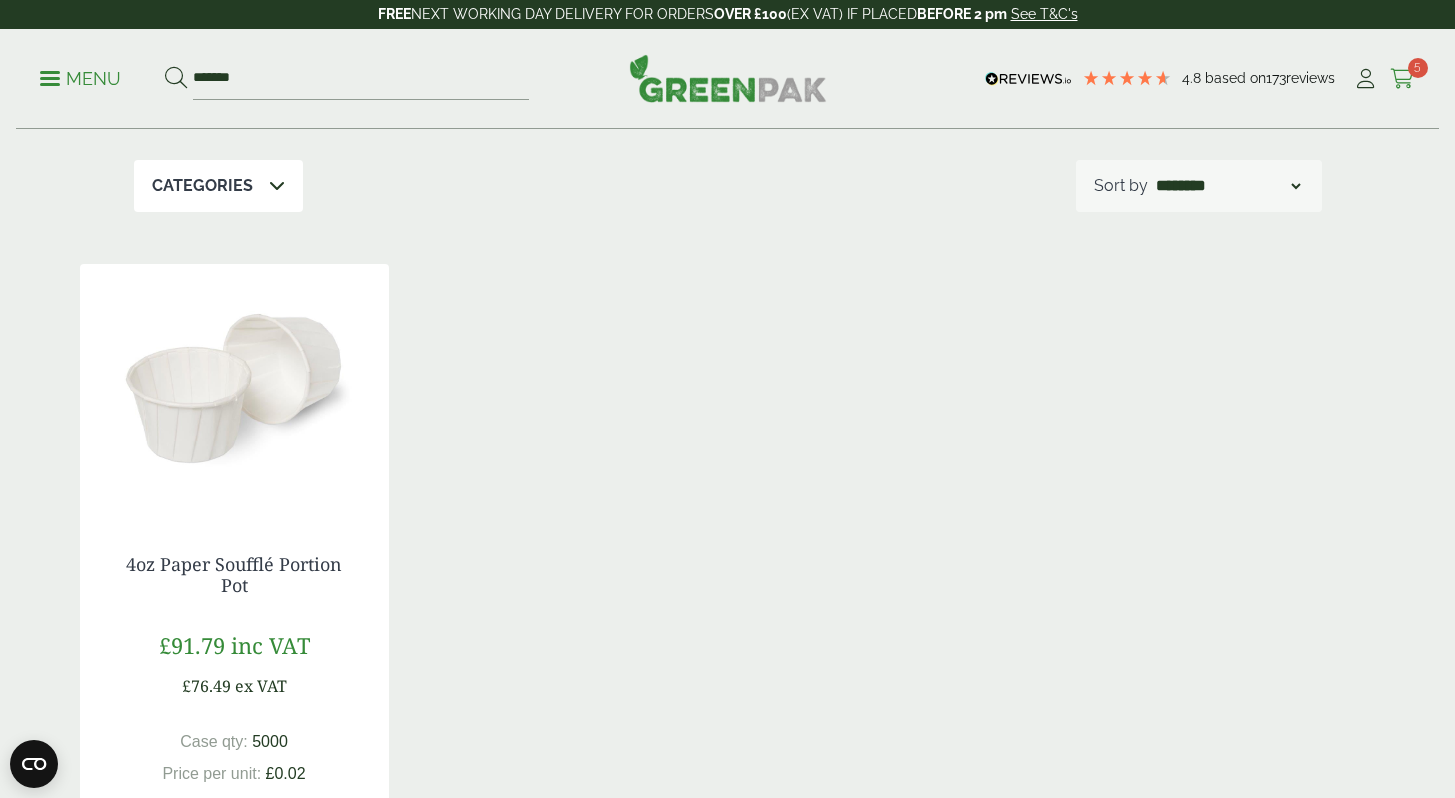 click at bounding box center [1402, 79] 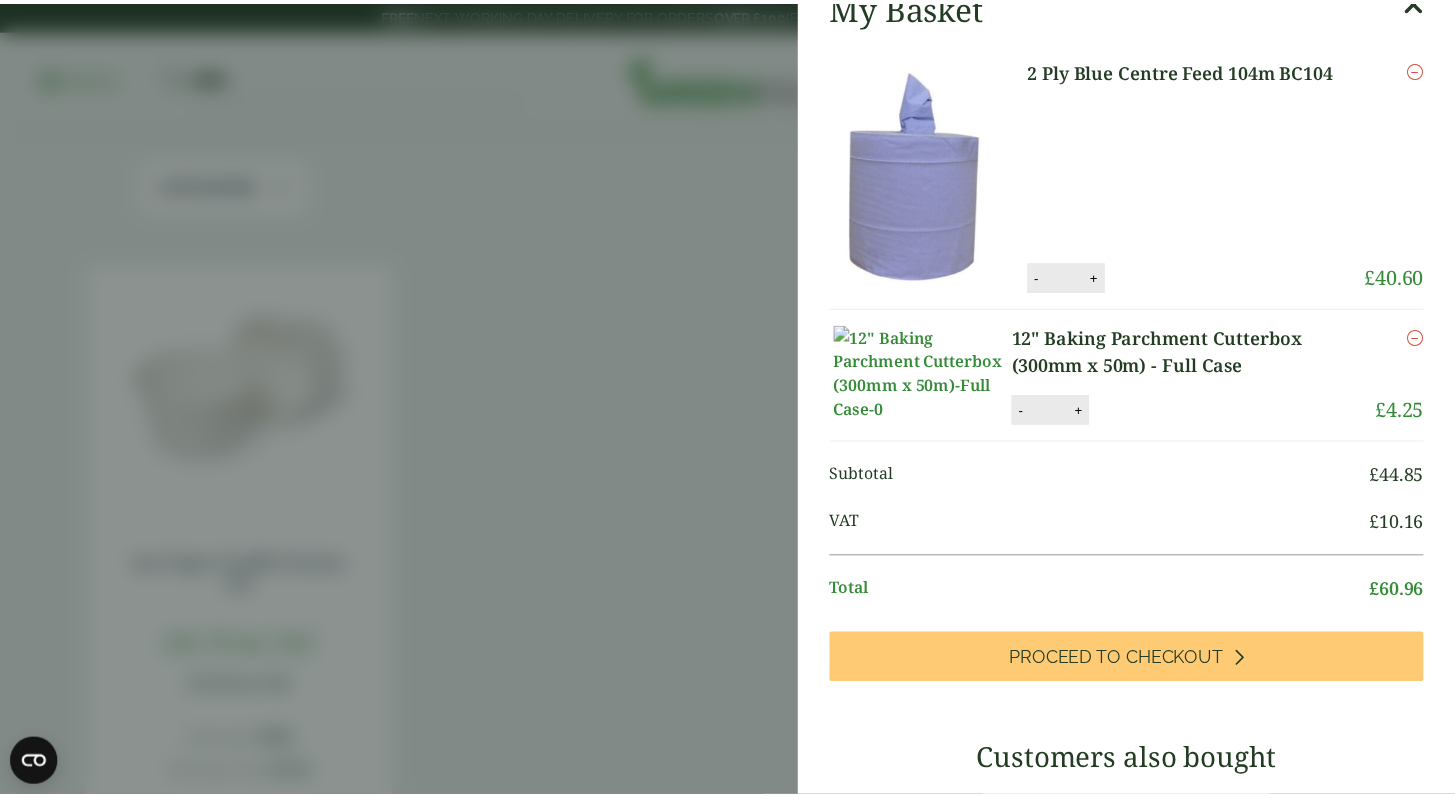 scroll, scrollTop: 0, scrollLeft: 0, axis: both 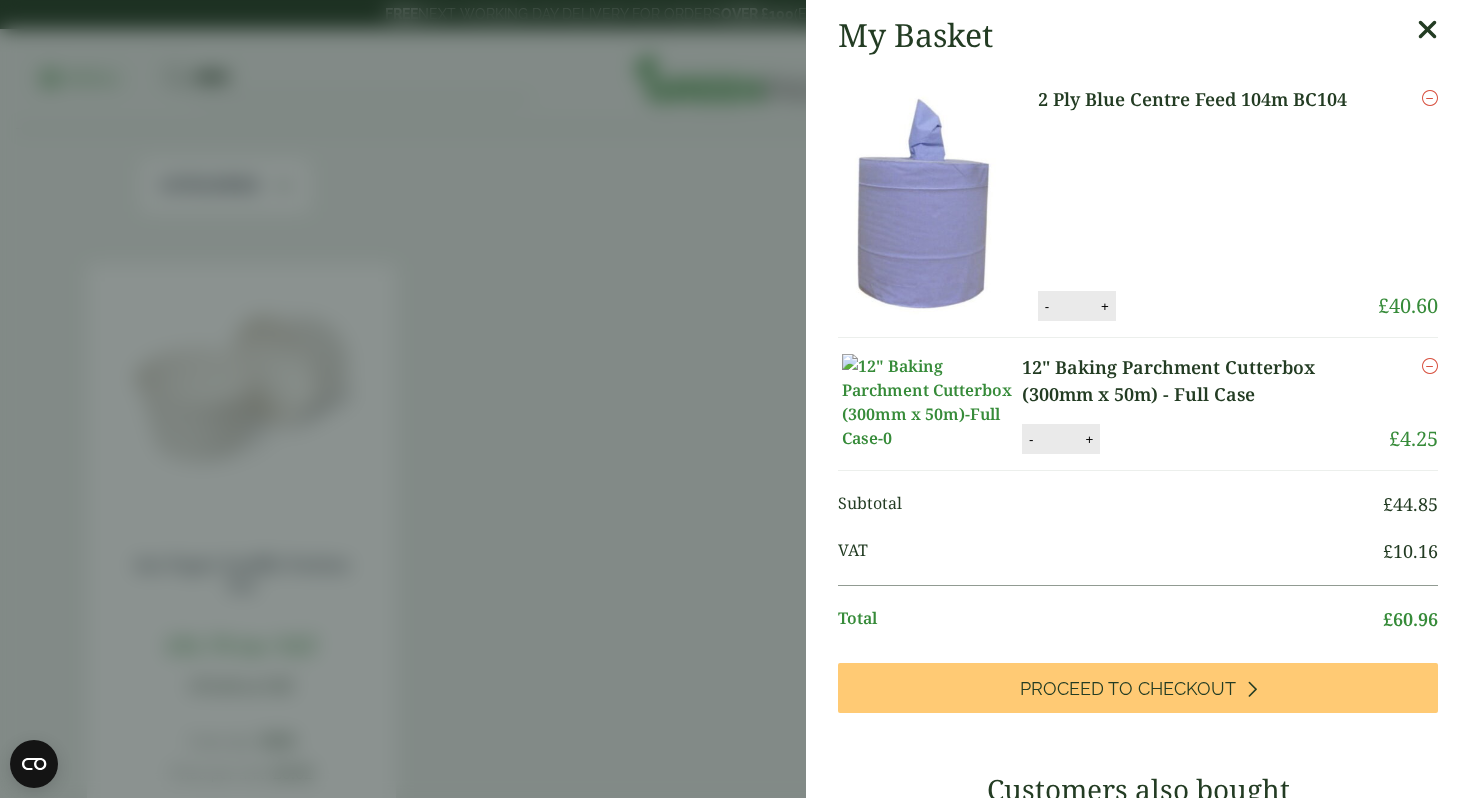 click at bounding box center [1427, 30] 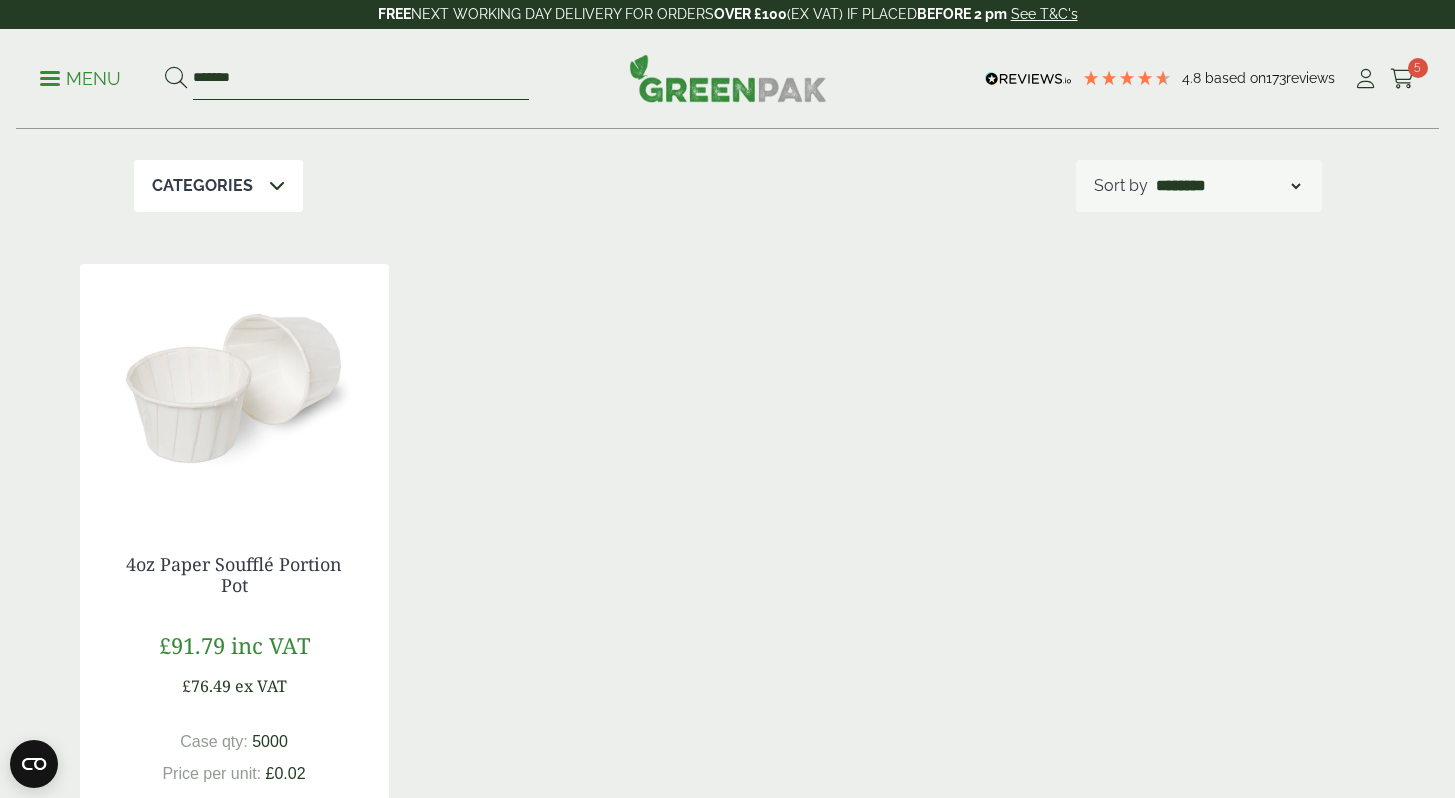 click on "*******" at bounding box center (361, 79) 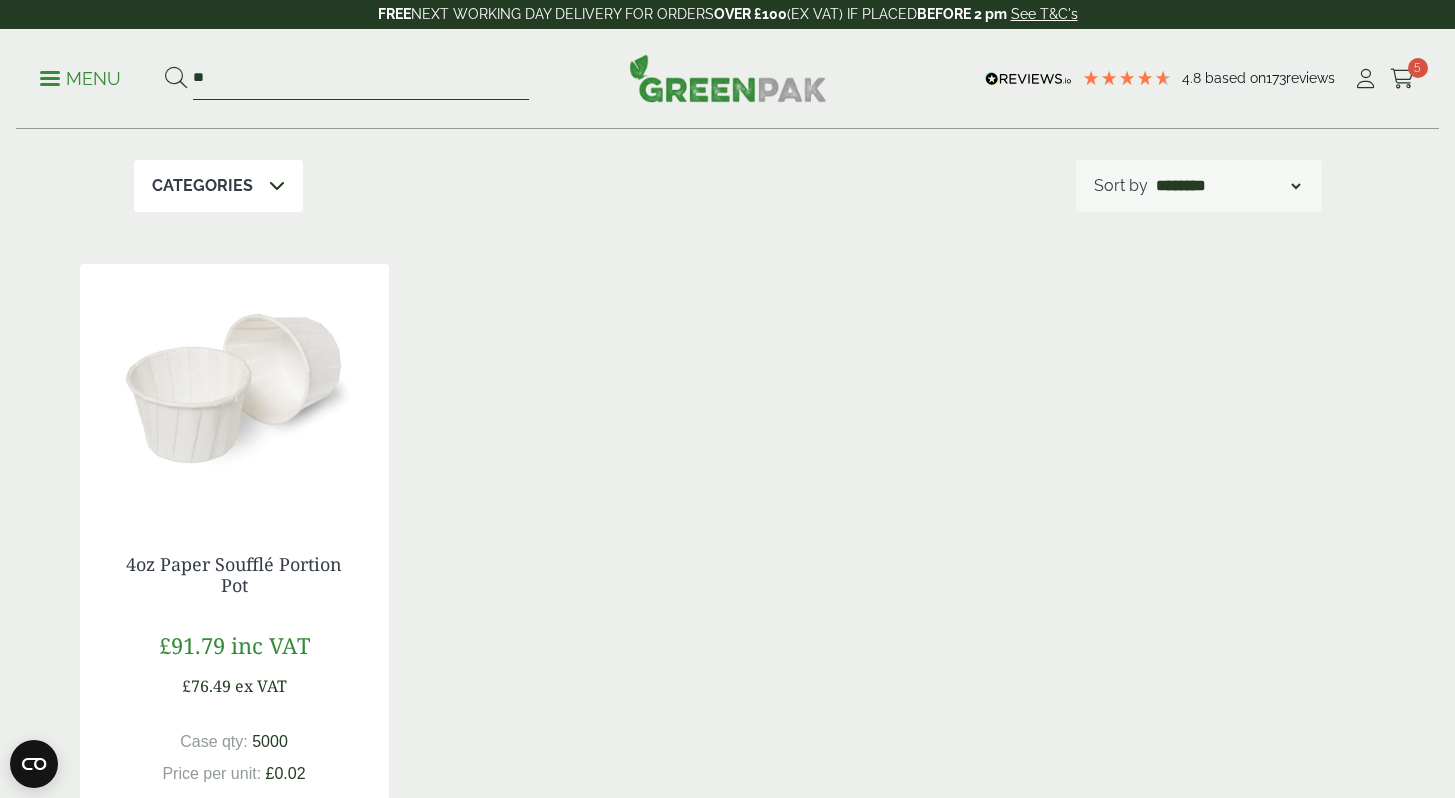 type on "*" 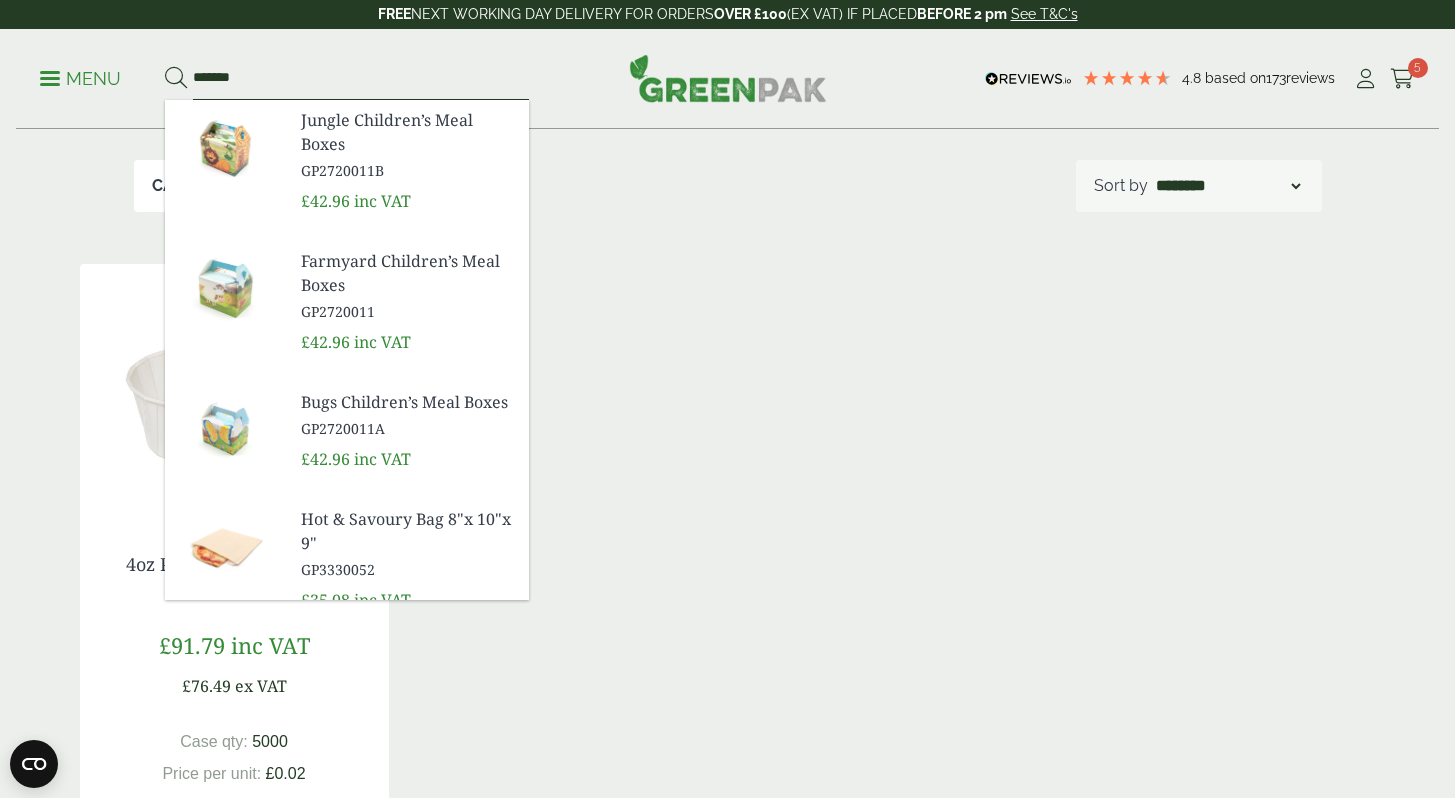 type on "*******" 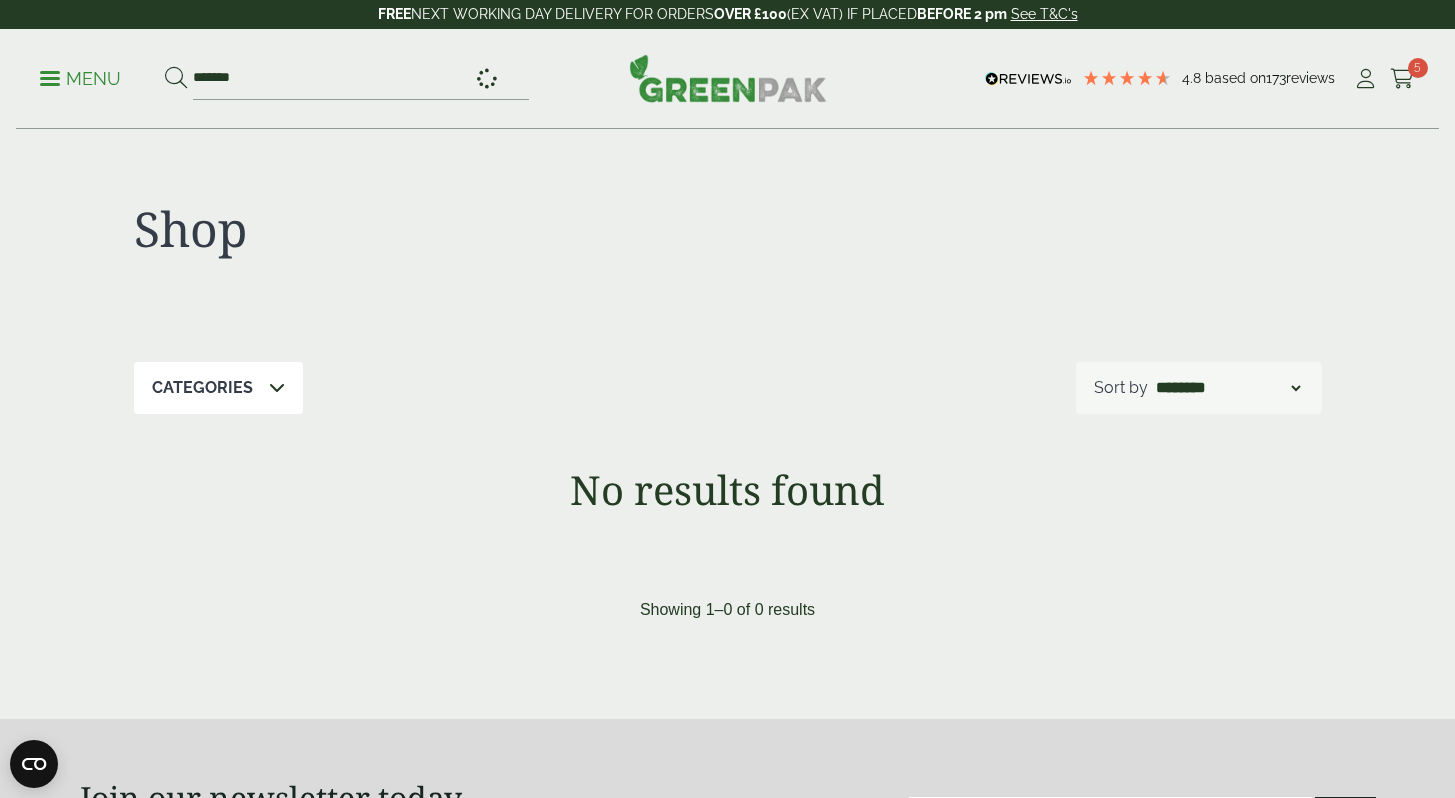 scroll, scrollTop: 0, scrollLeft: 0, axis: both 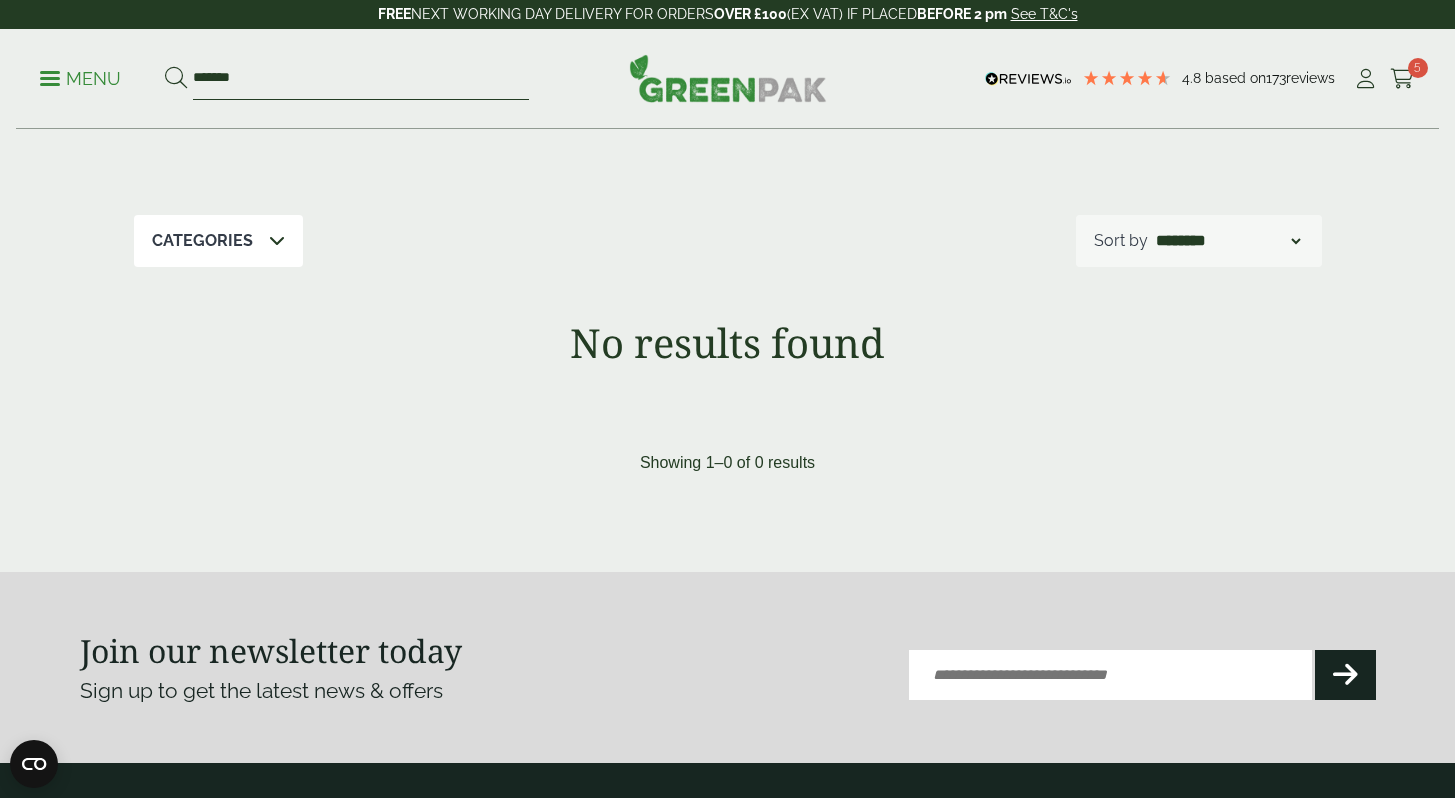 click on "*******" at bounding box center [361, 79] 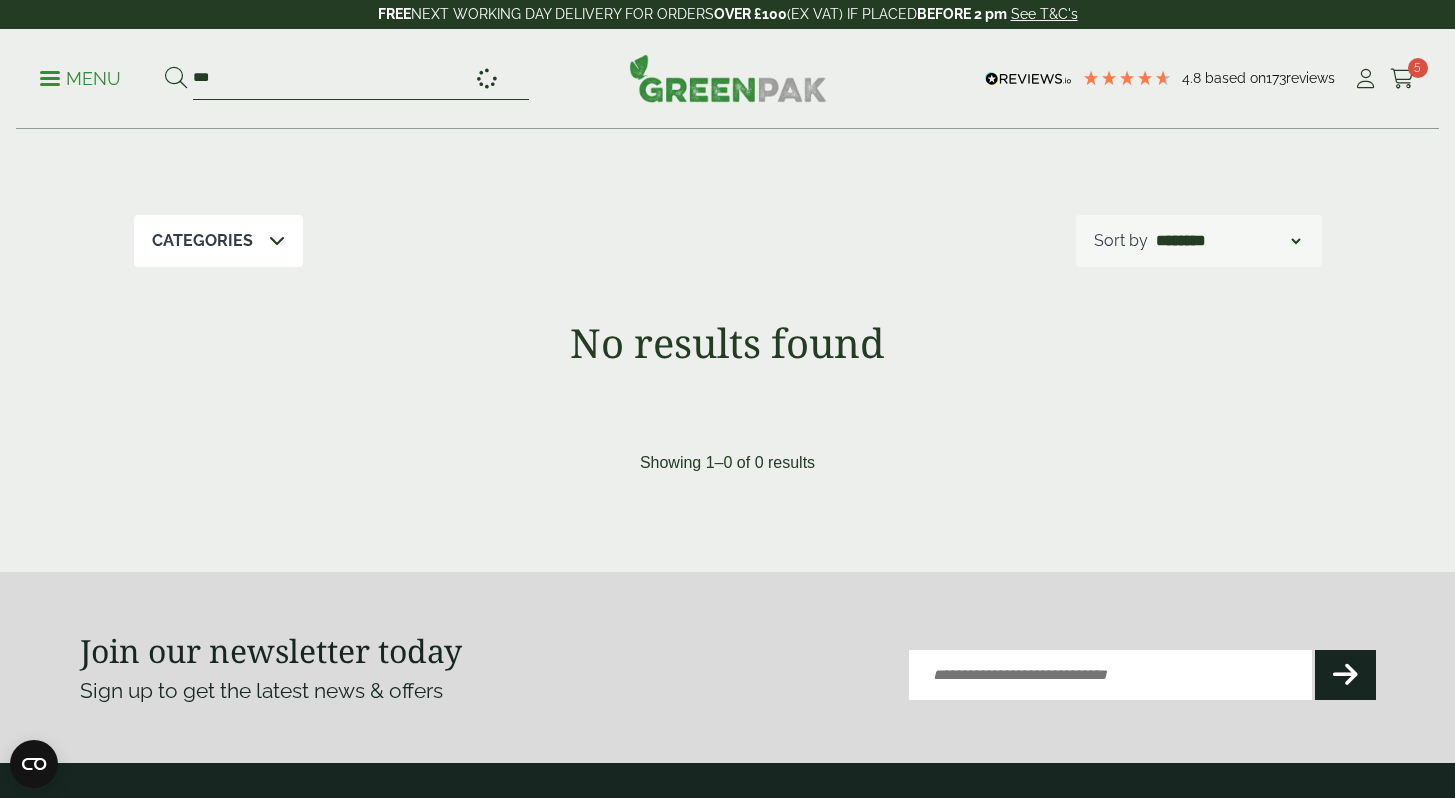 type on "***" 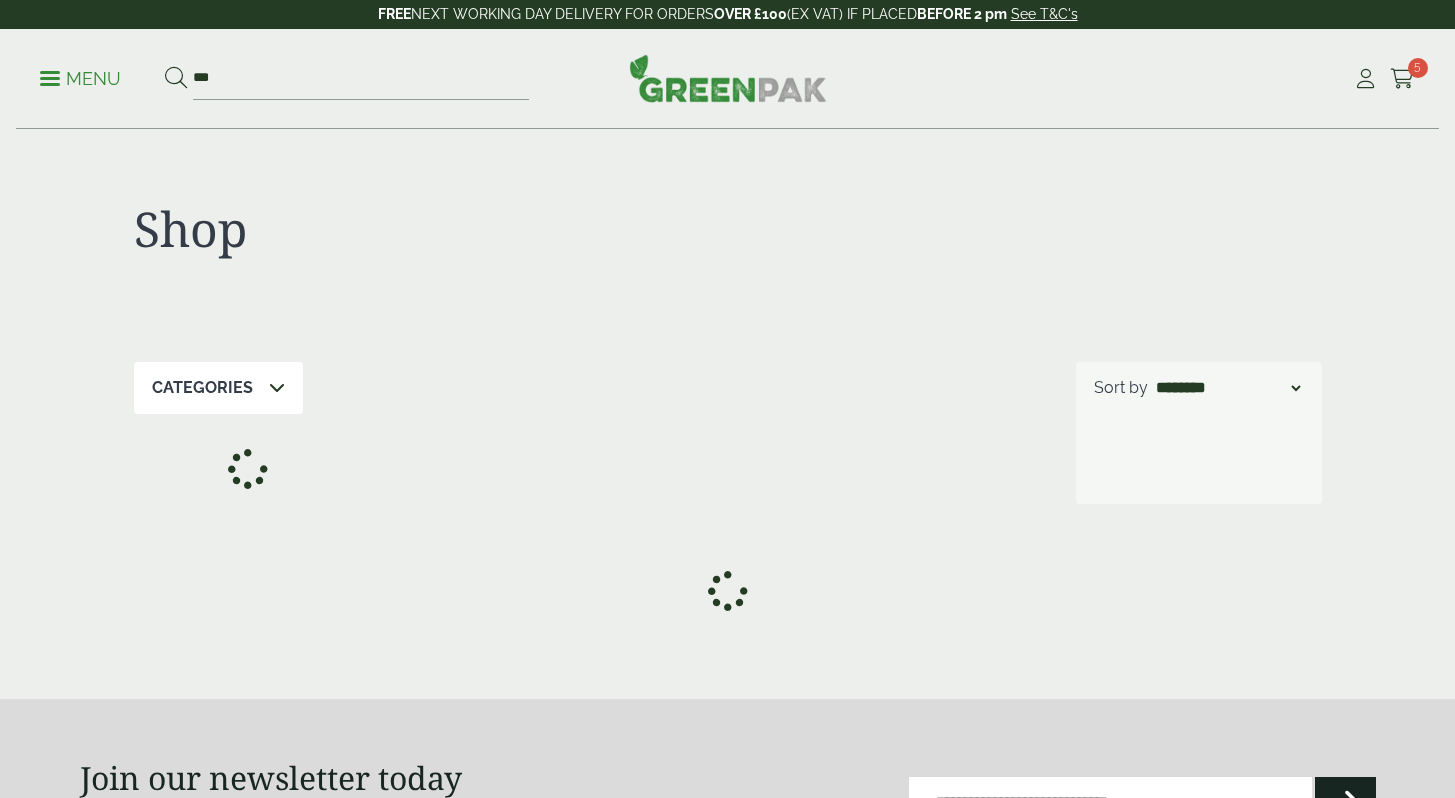 scroll, scrollTop: 0, scrollLeft: 0, axis: both 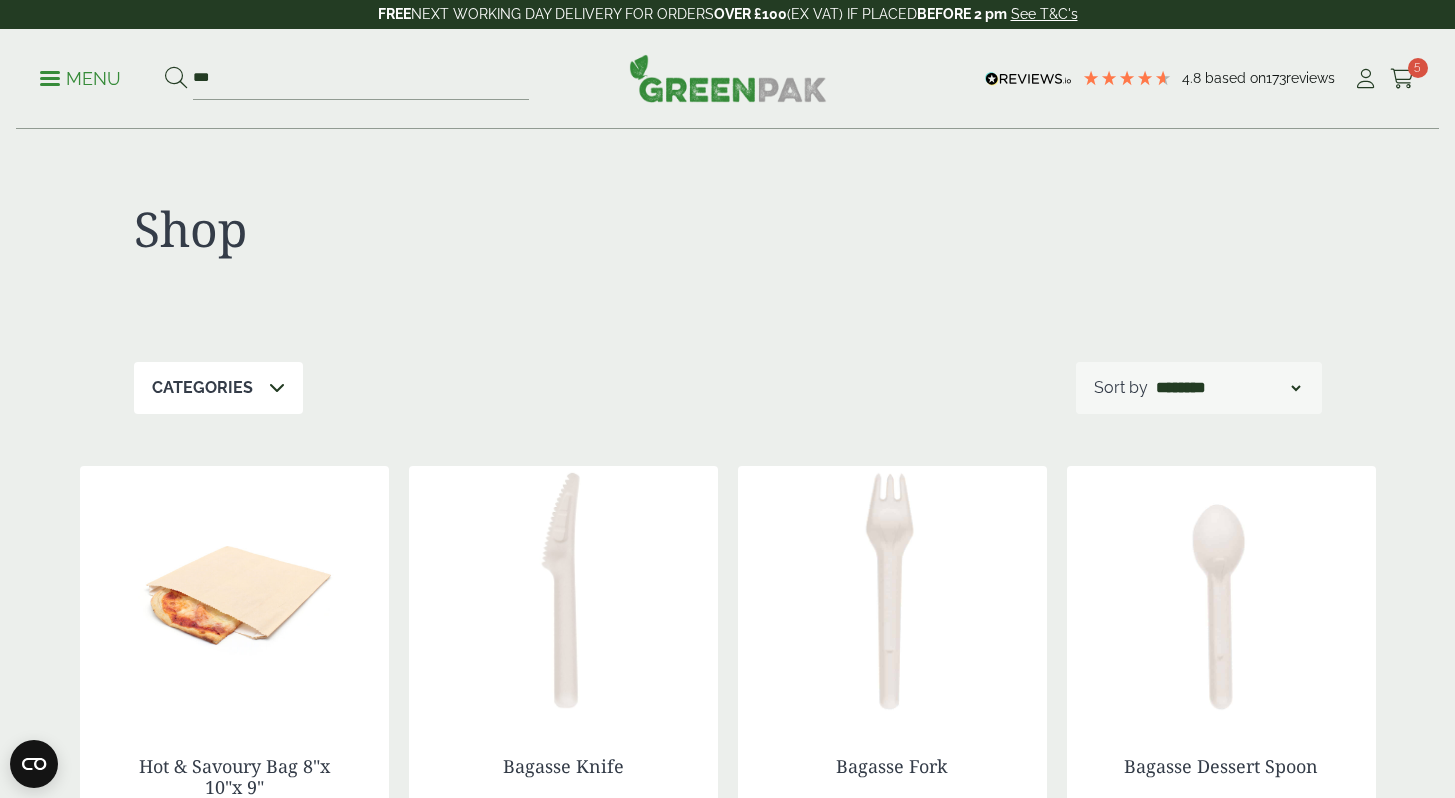click on "Menu" at bounding box center (80, 79) 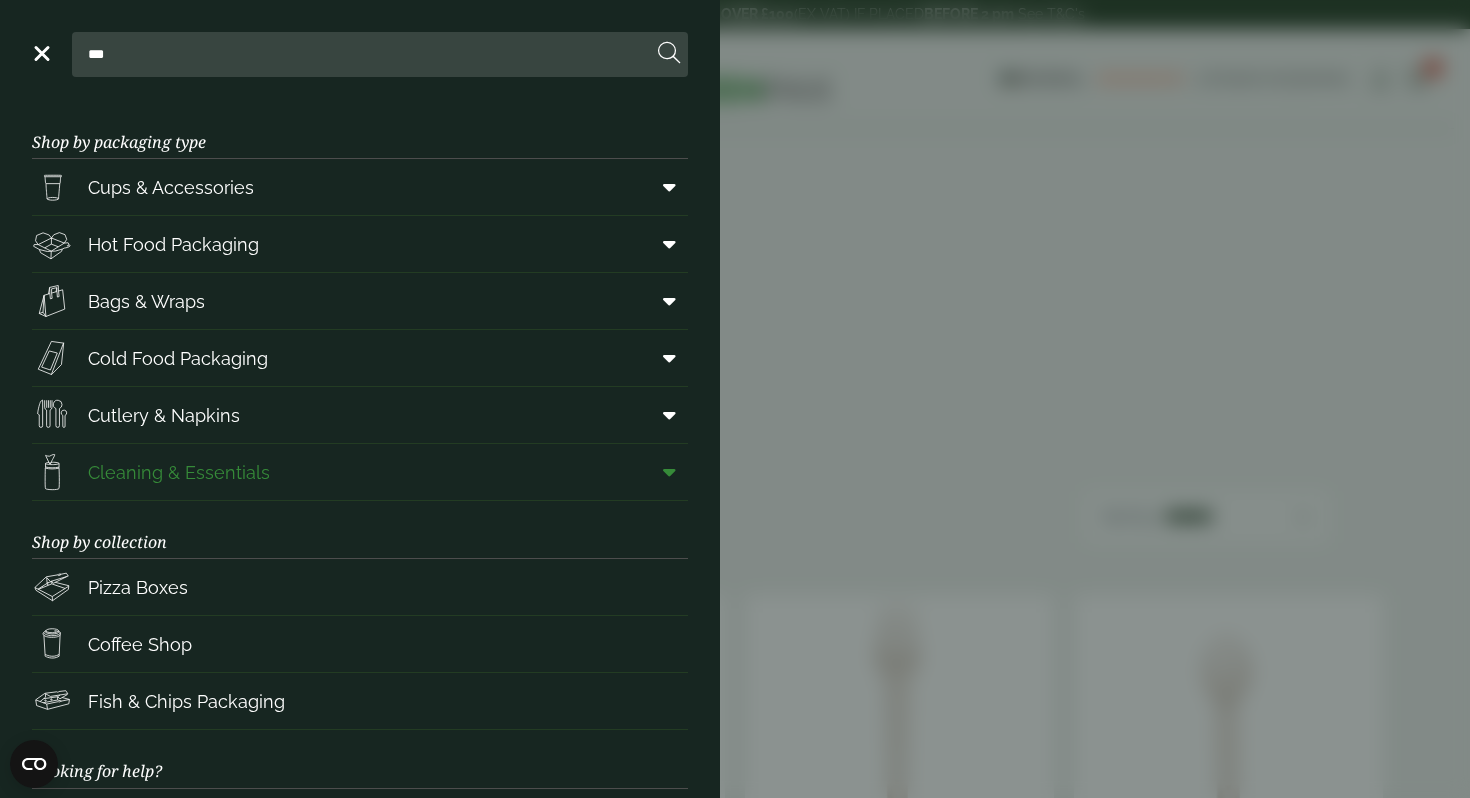 click on "Cleaning & Essentials" at bounding box center (360, 472) 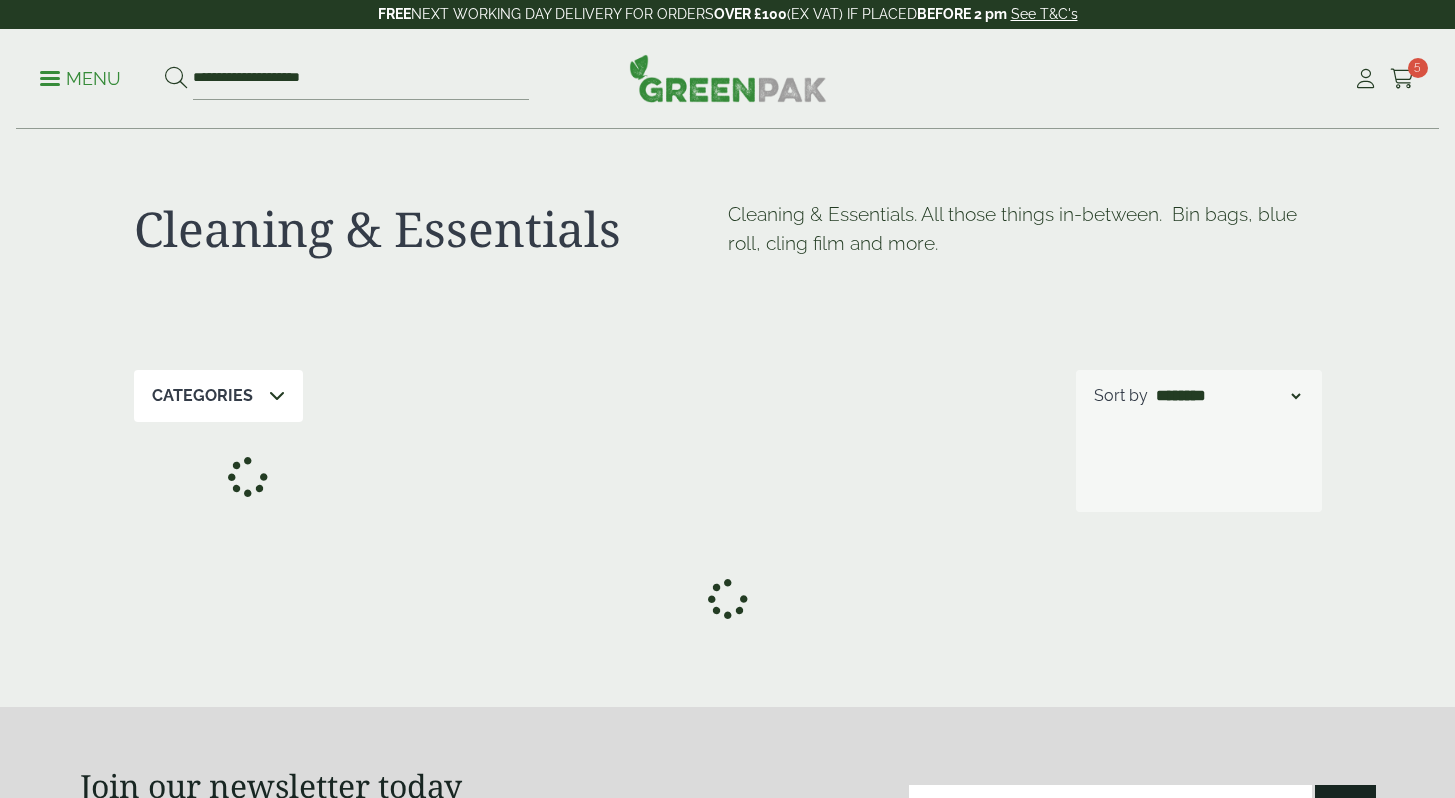 scroll, scrollTop: 0, scrollLeft: 0, axis: both 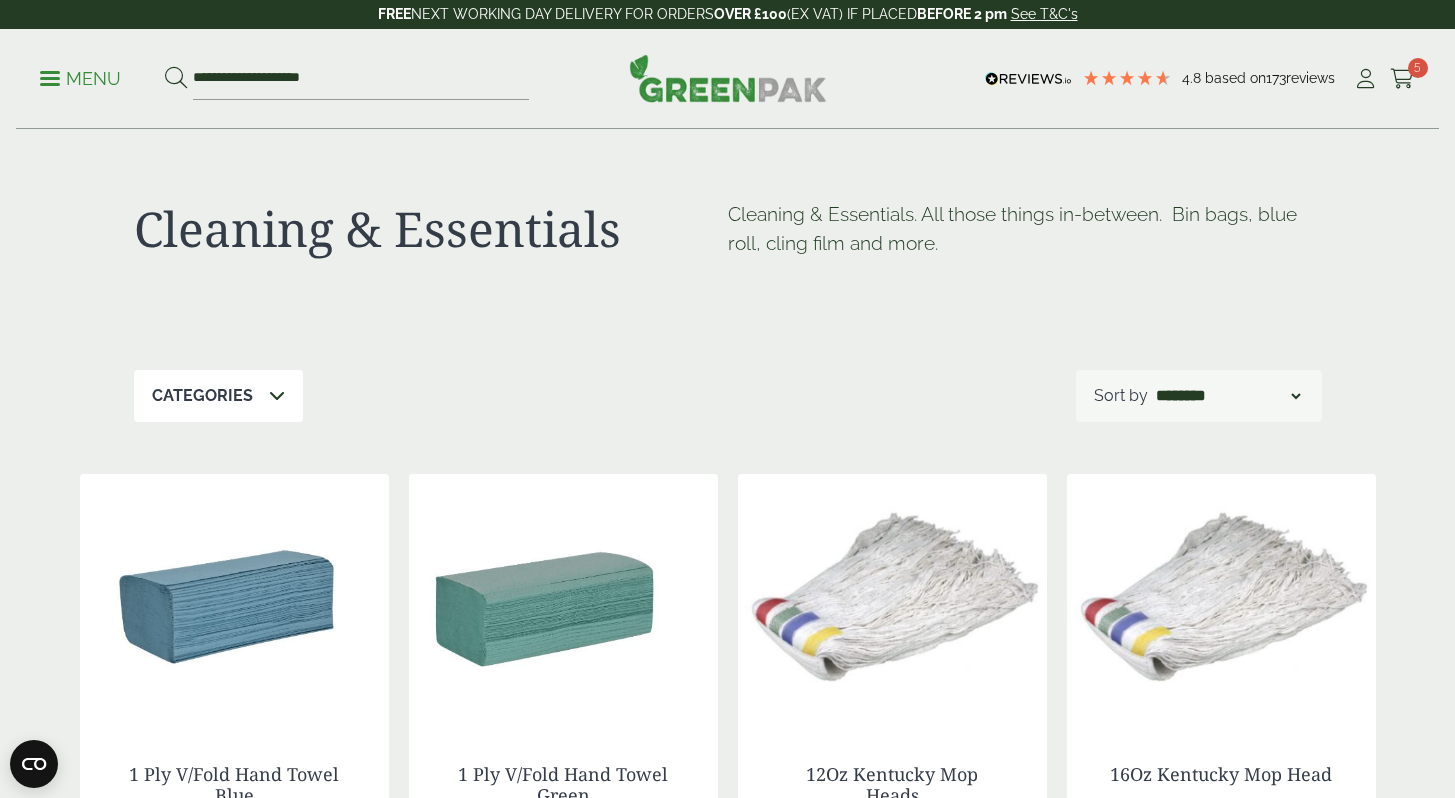 click on "Menu" at bounding box center (80, 79) 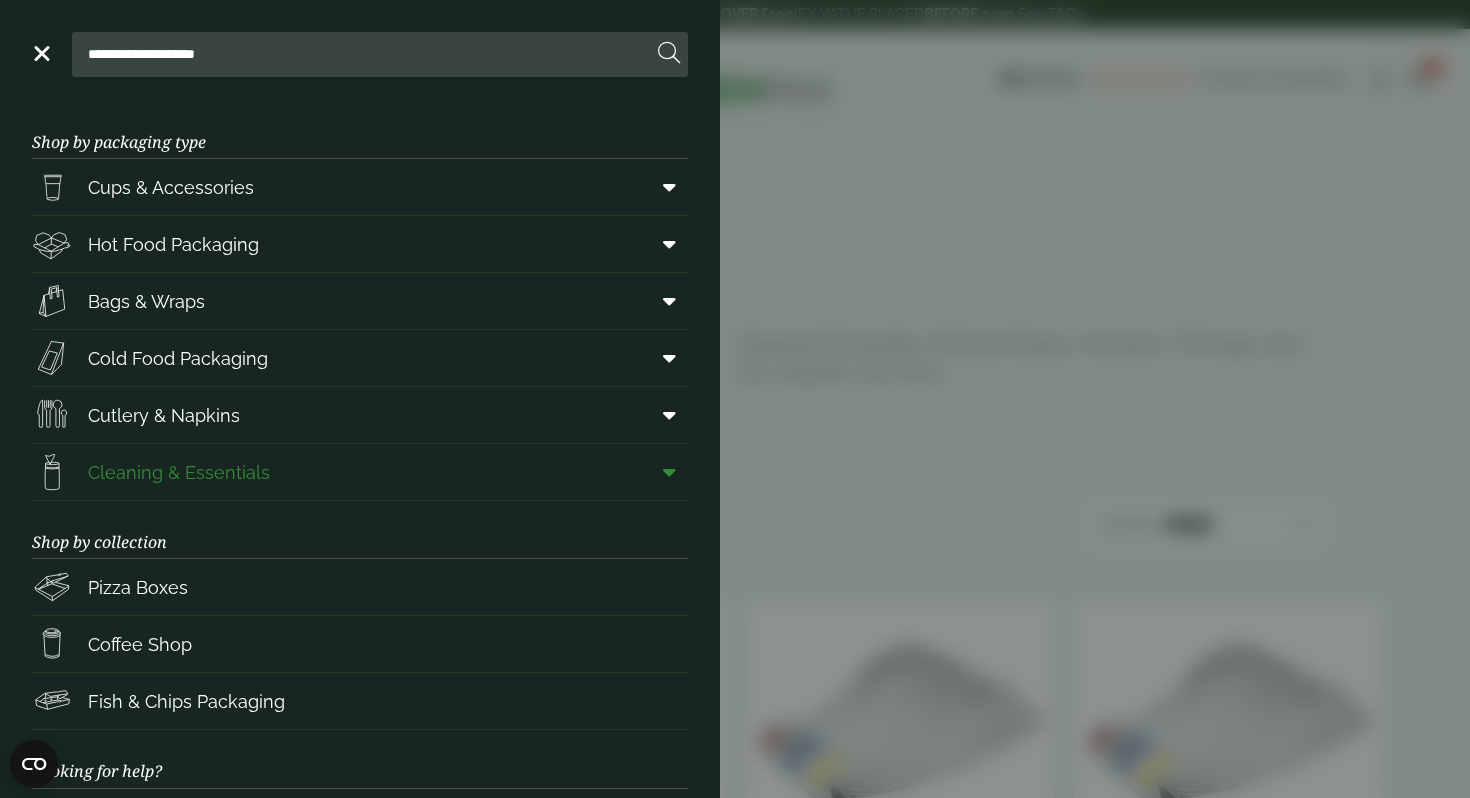click at bounding box center [669, 472] 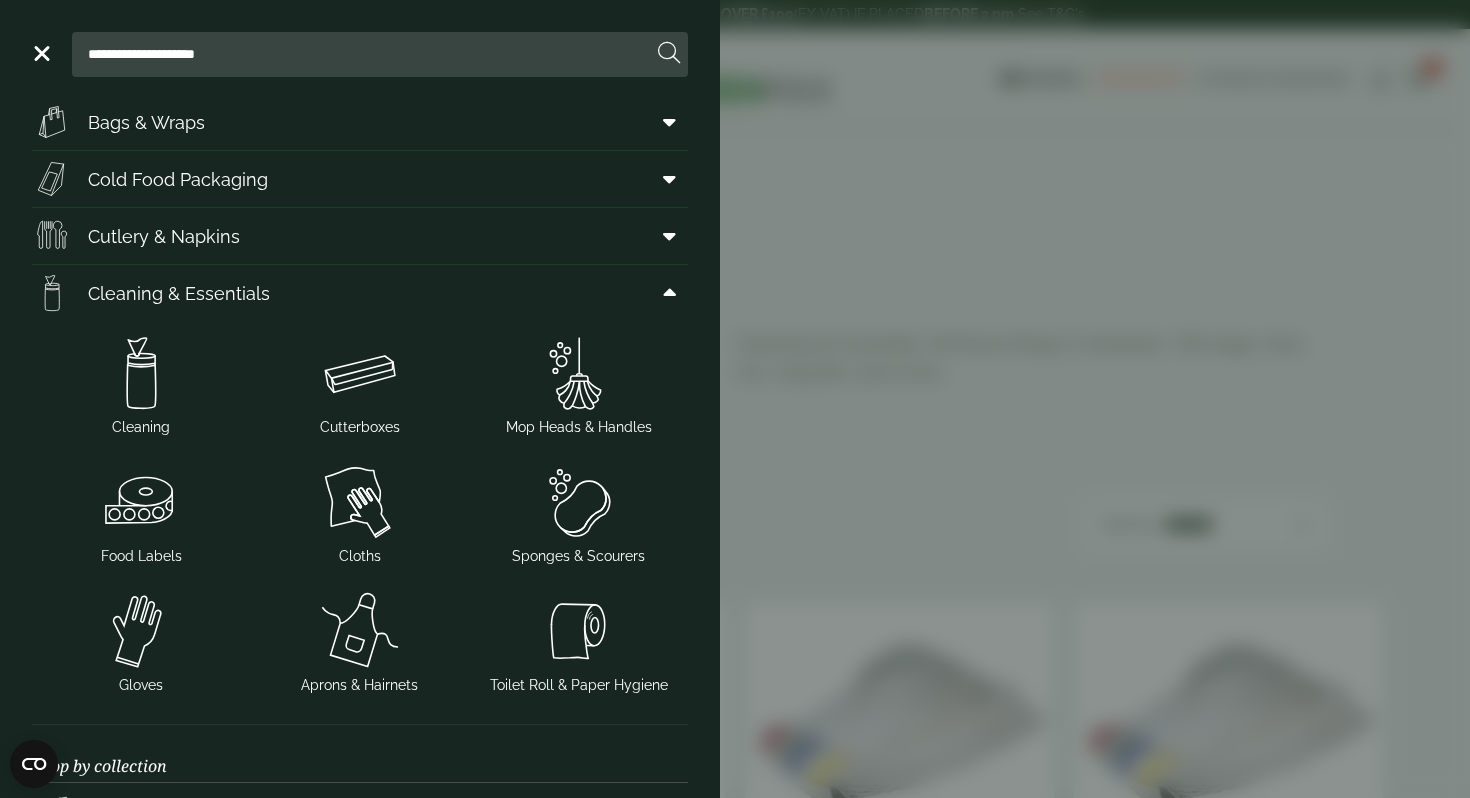 scroll, scrollTop: 164, scrollLeft: 0, axis: vertical 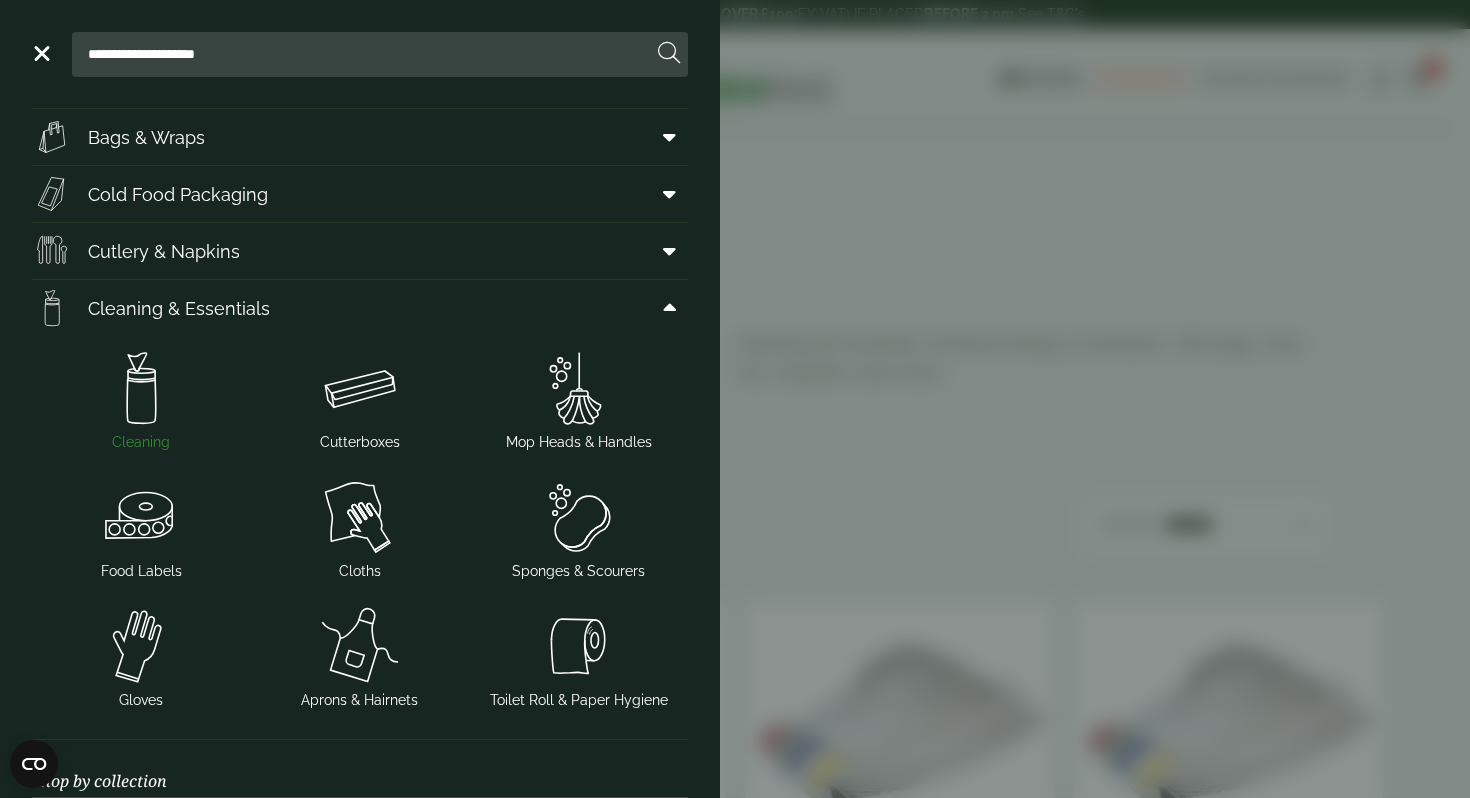 click at bounding box center (141, 388) 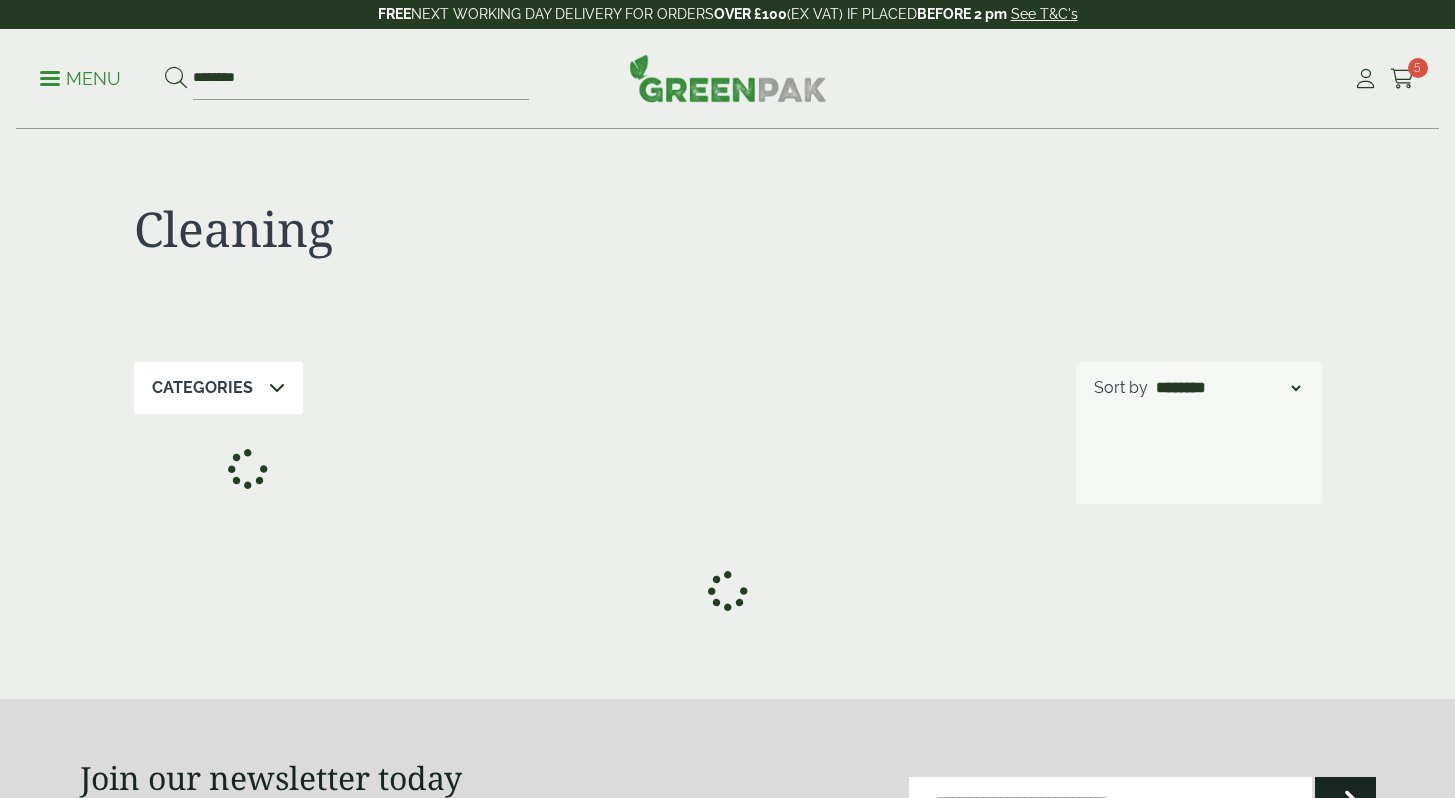 scroll, scrollTop: 0, scrollLeft: 0, axis: both 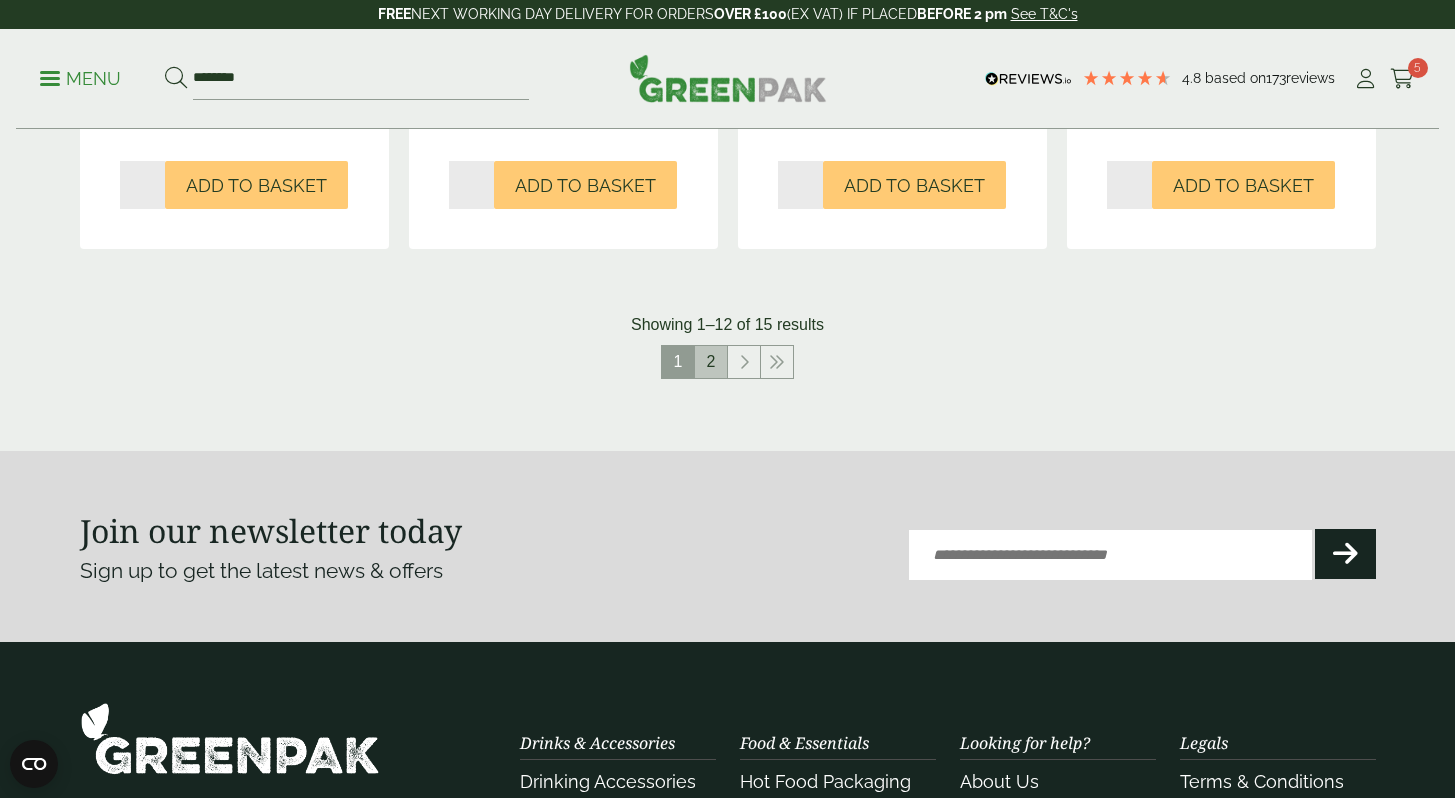 click on "2" at bounding box center [711, 362] 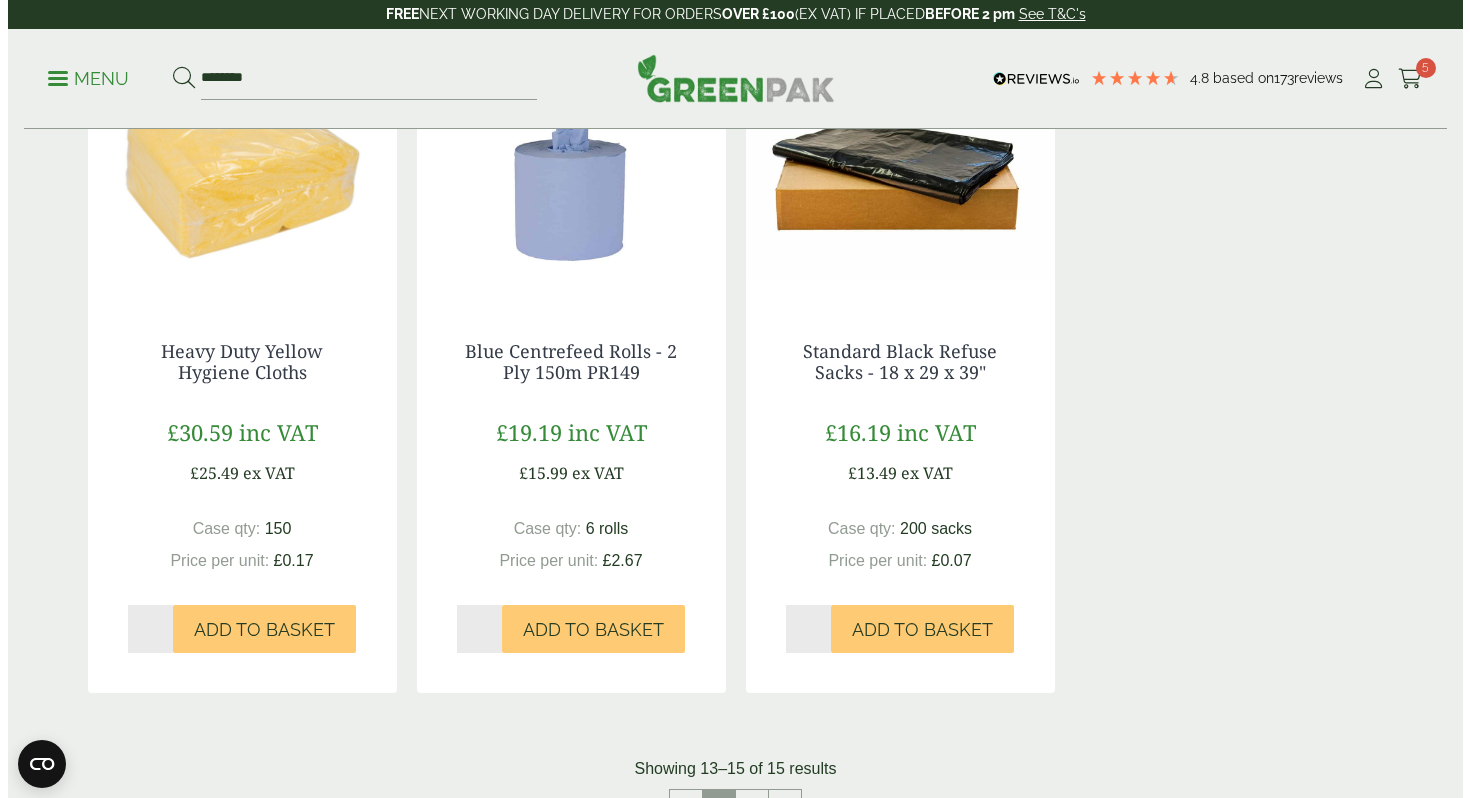 scroll, scrollTop: 0, scrollLeft: 0, axis: both 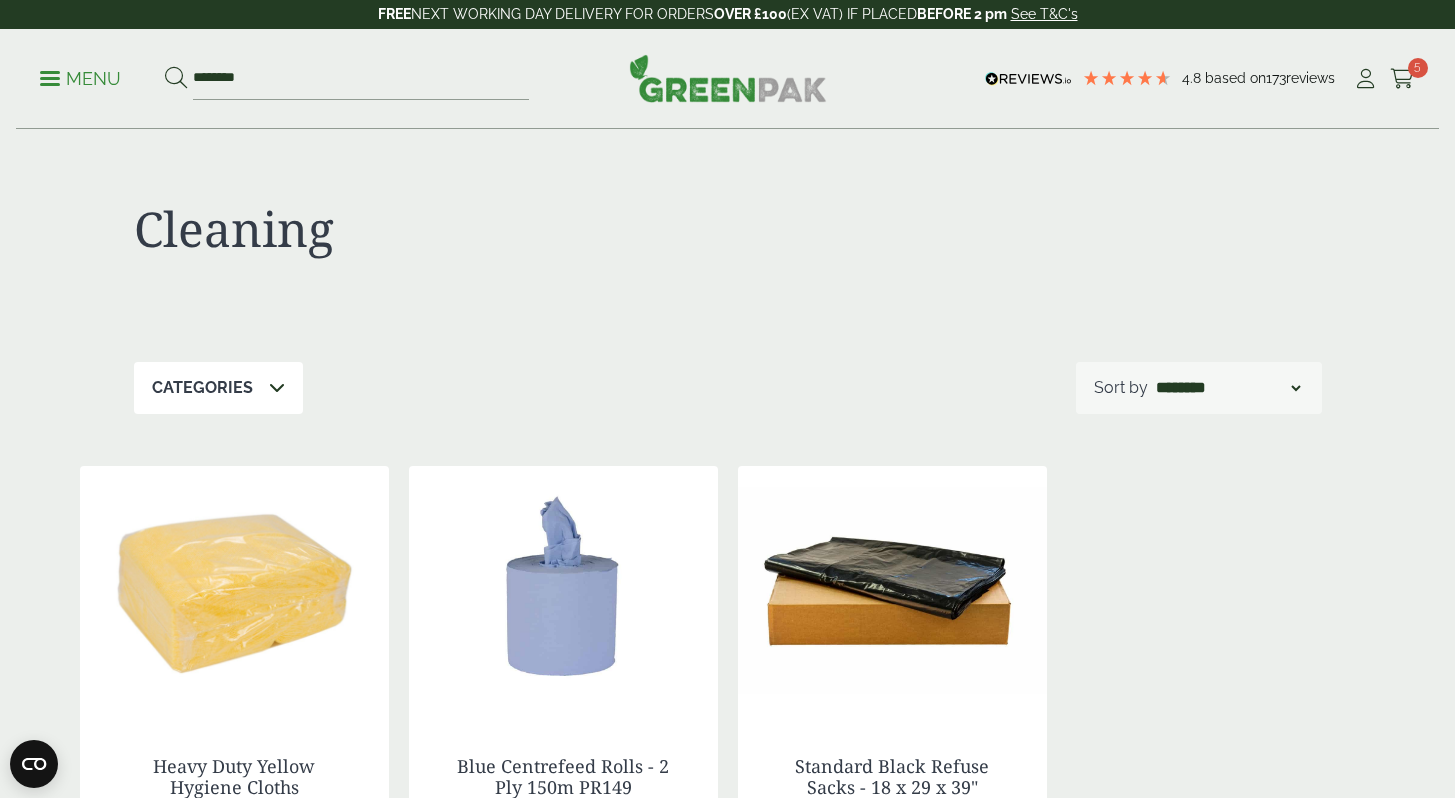 click on "Menu" at bounding box center [80, 77] 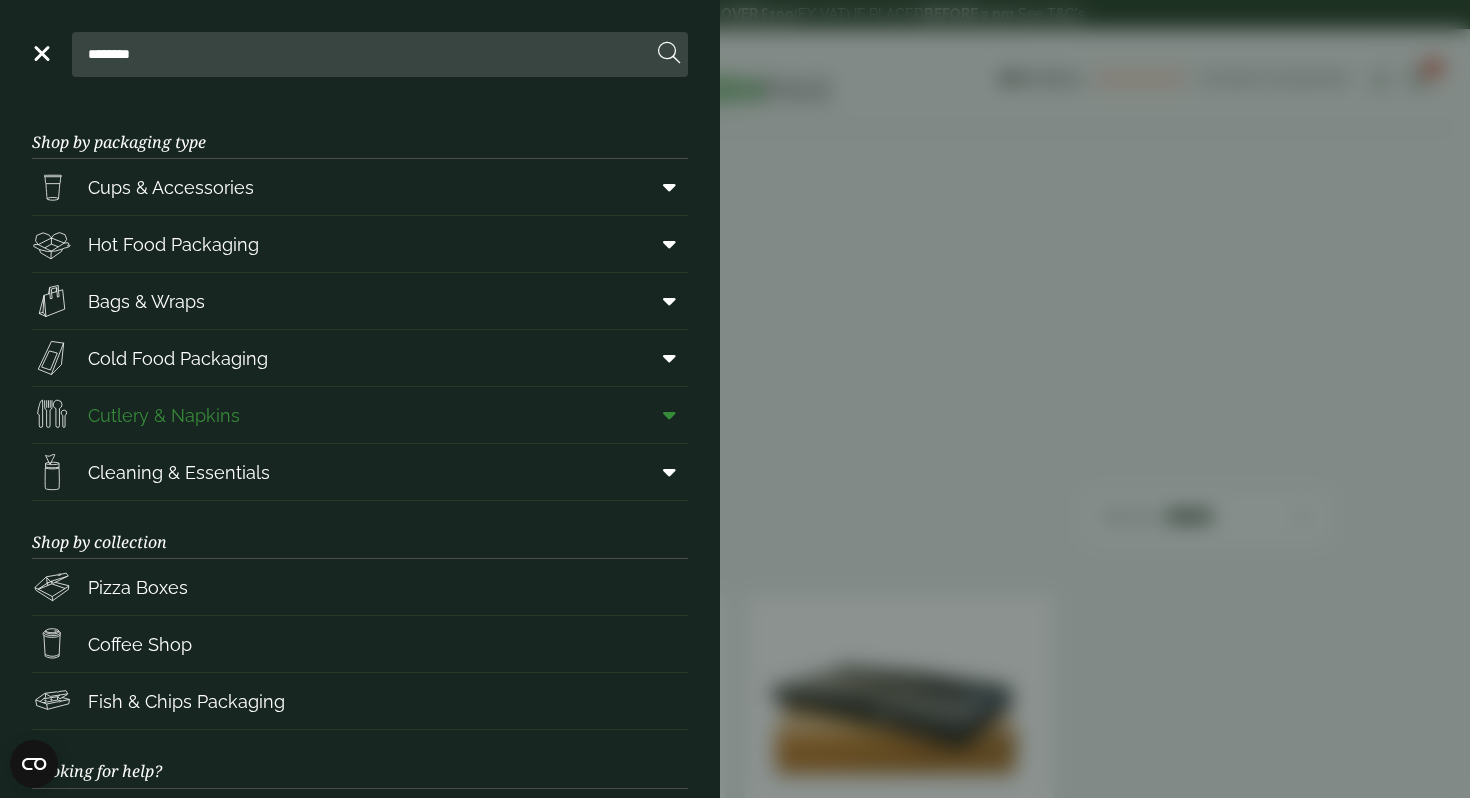 click at bounding box center (669, 415) 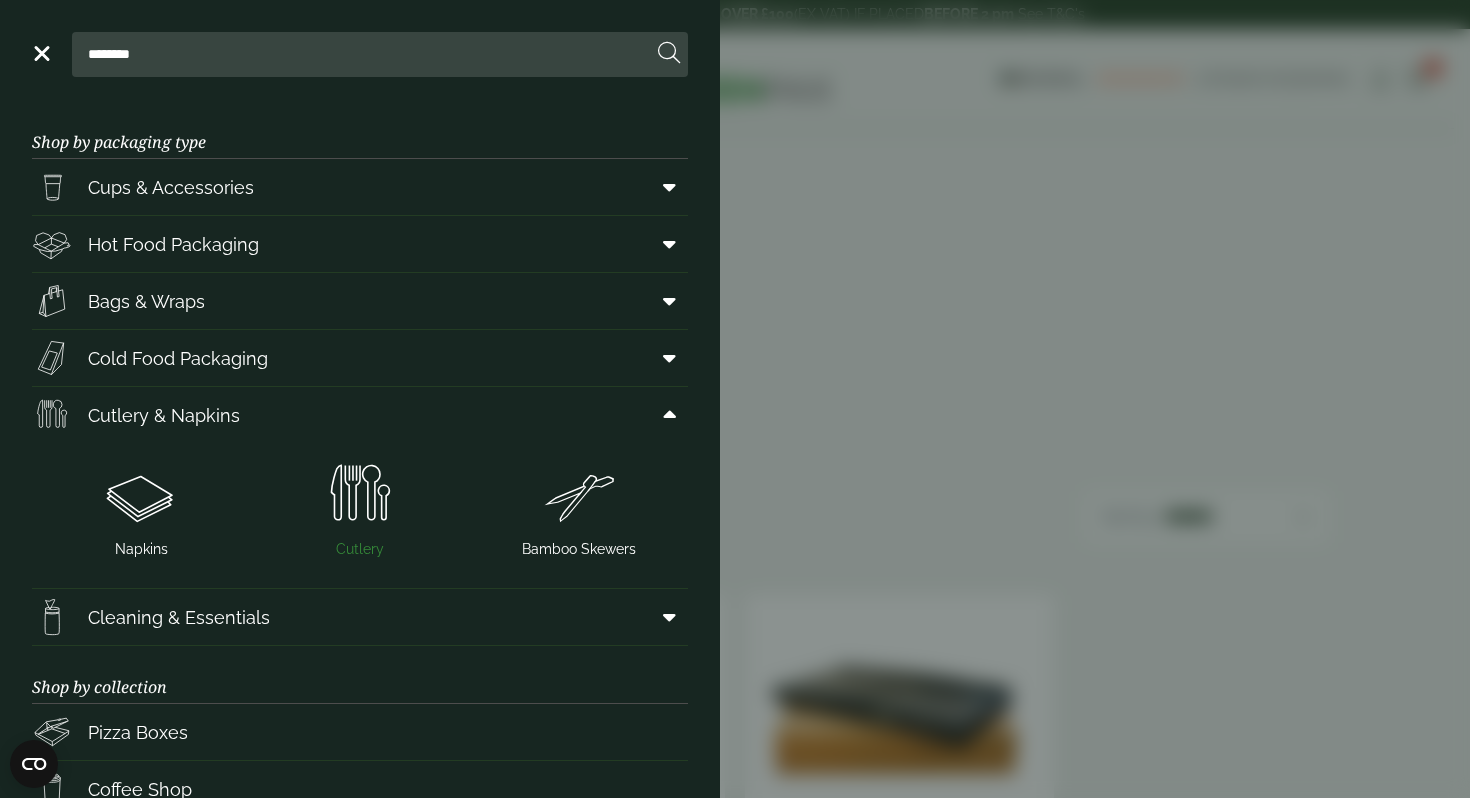 click at bounding box center (360, 495) 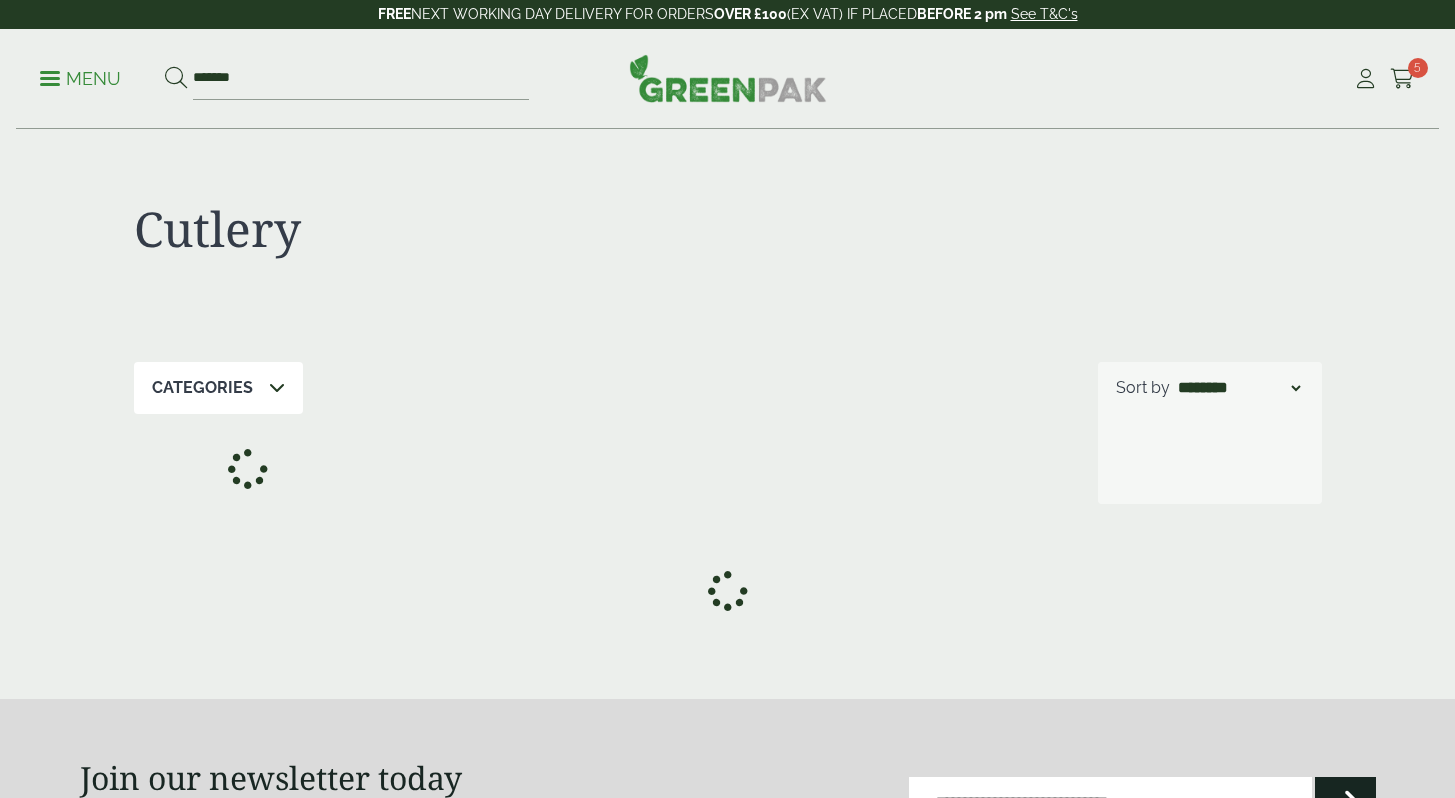 scroll, scrollTop: 0, scrollLeft: 0, axis: both 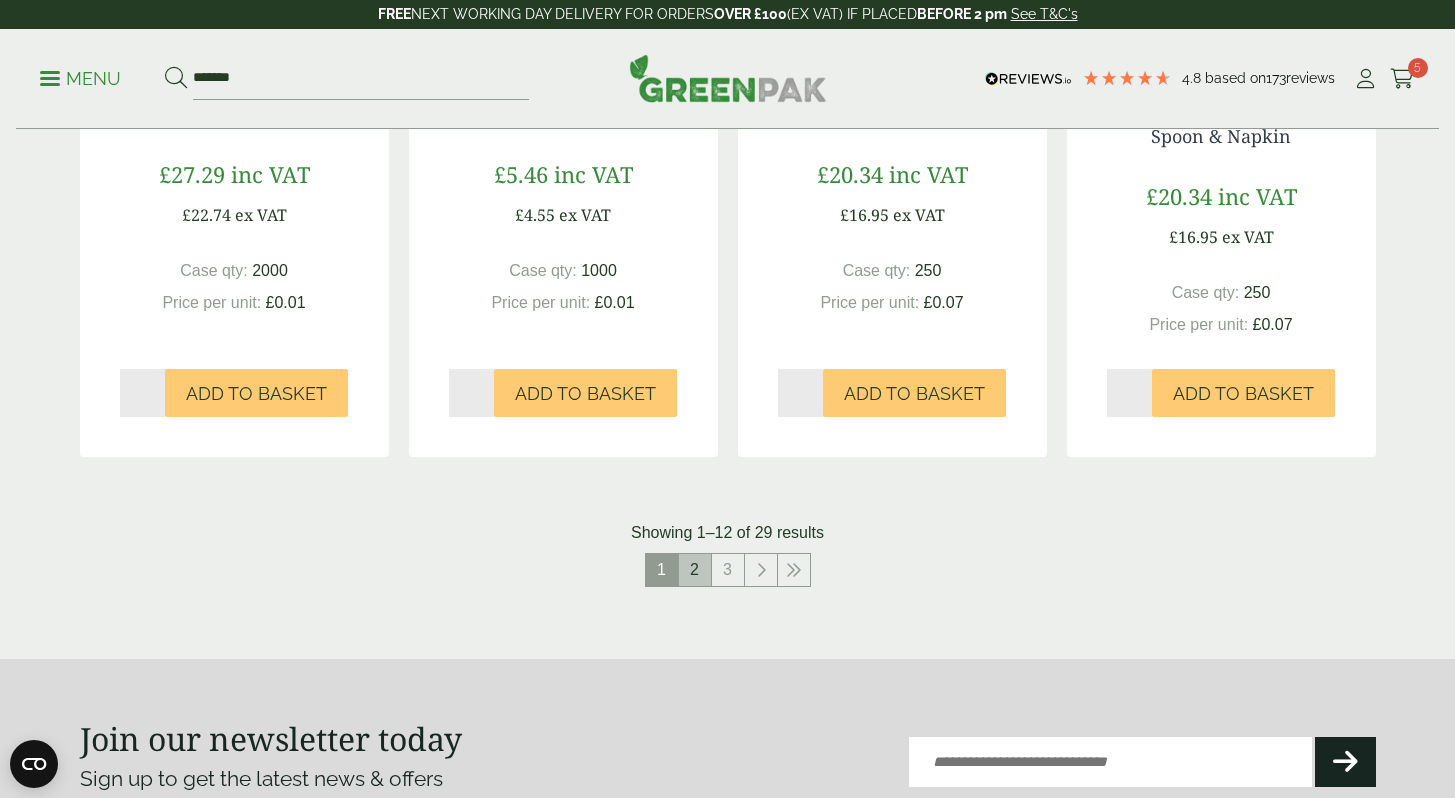 click on "2" at bounding box center (695, 570) 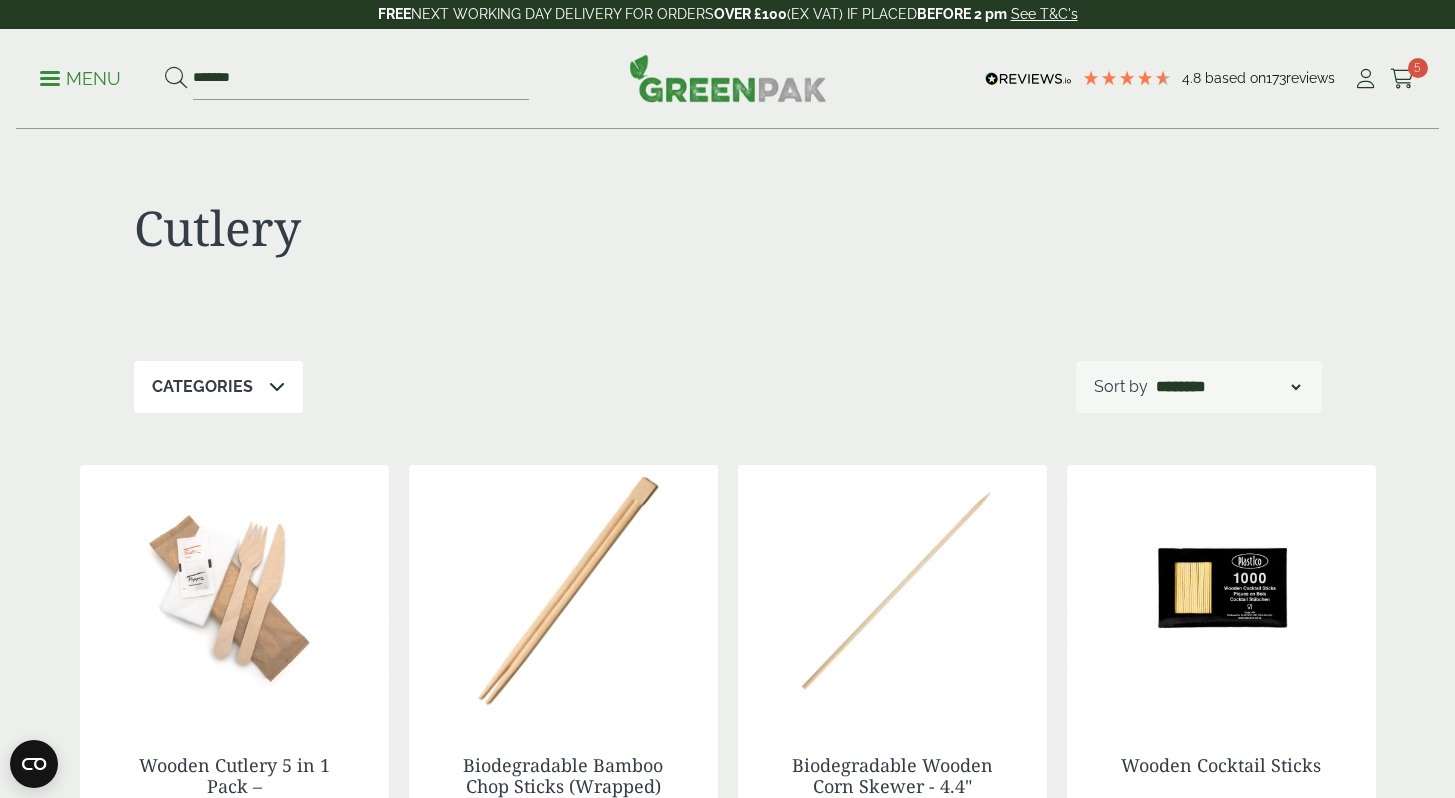 scroll, scrollTop: 0, scrollLeft: 0, axis: both 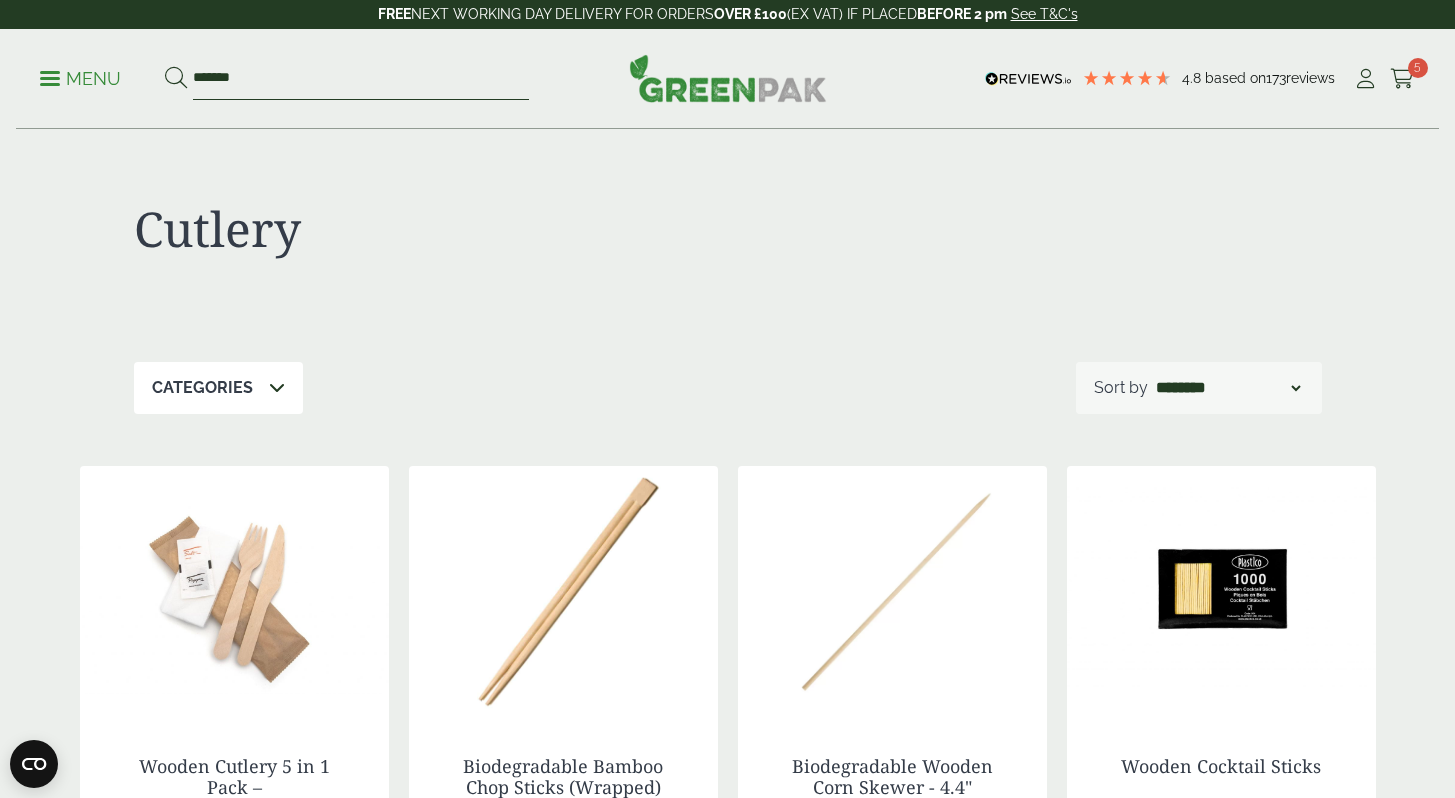 click on "*******" at bounding box center [361, 79] 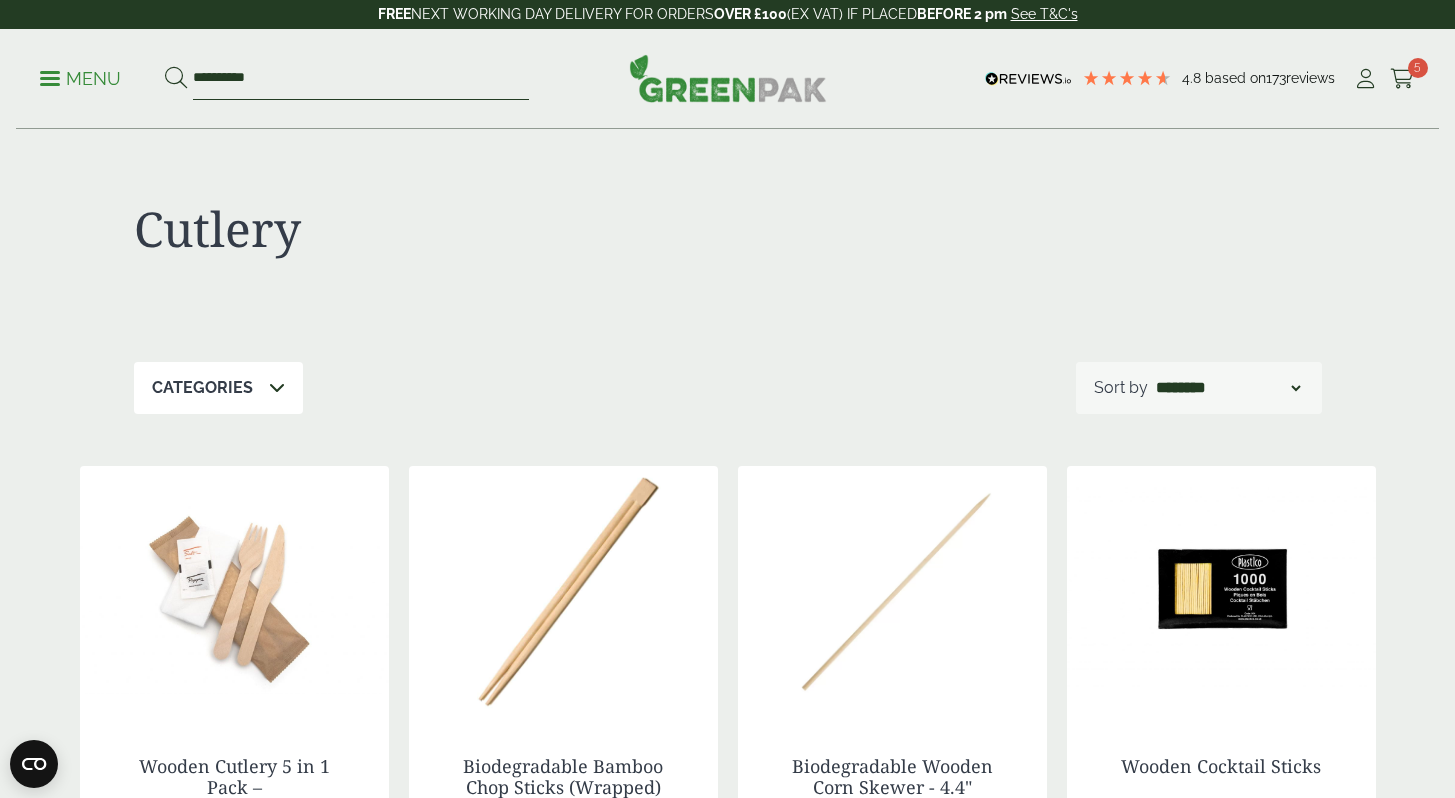 type on "**********" 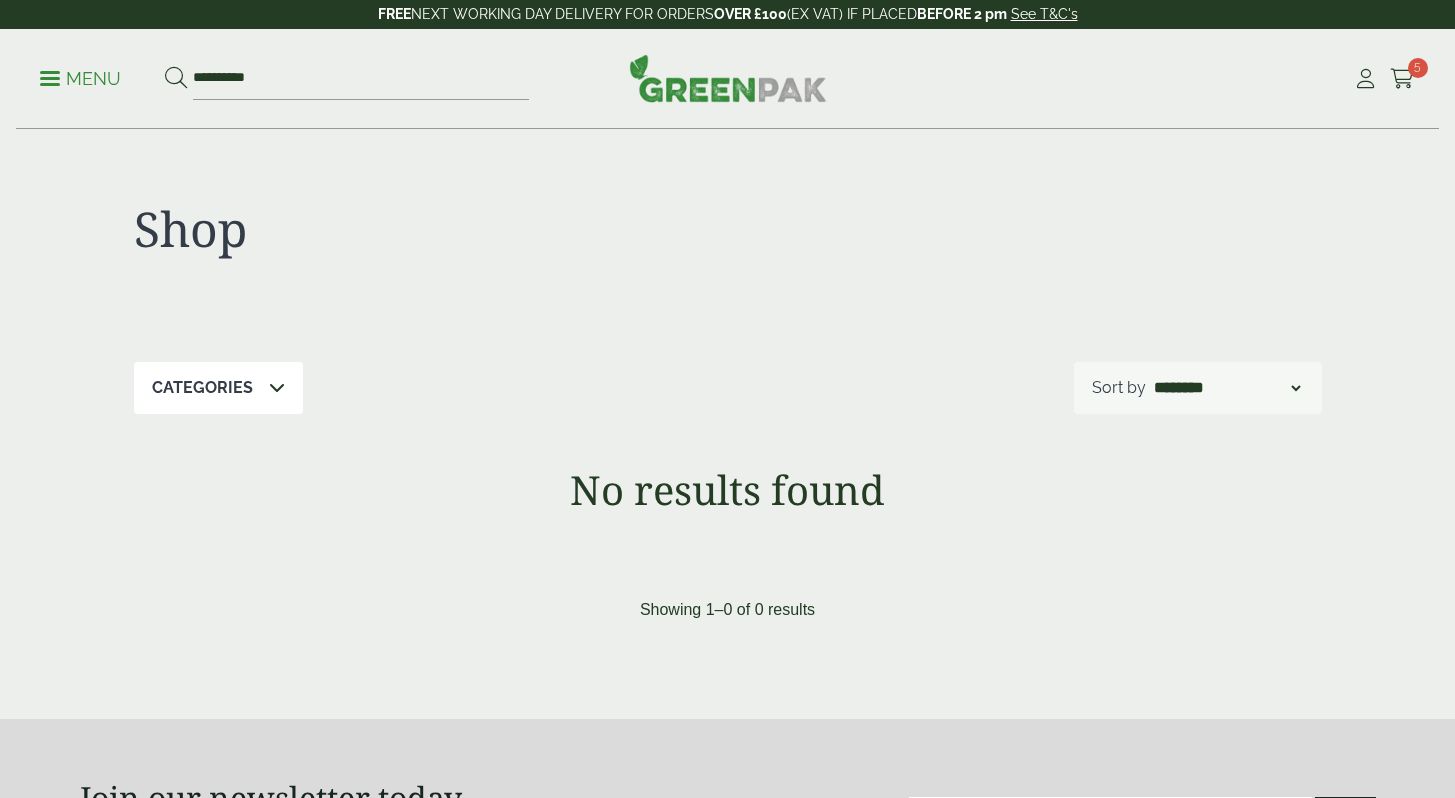 scroll, scrollTop: 0, scrollLeft: 0, axis: both 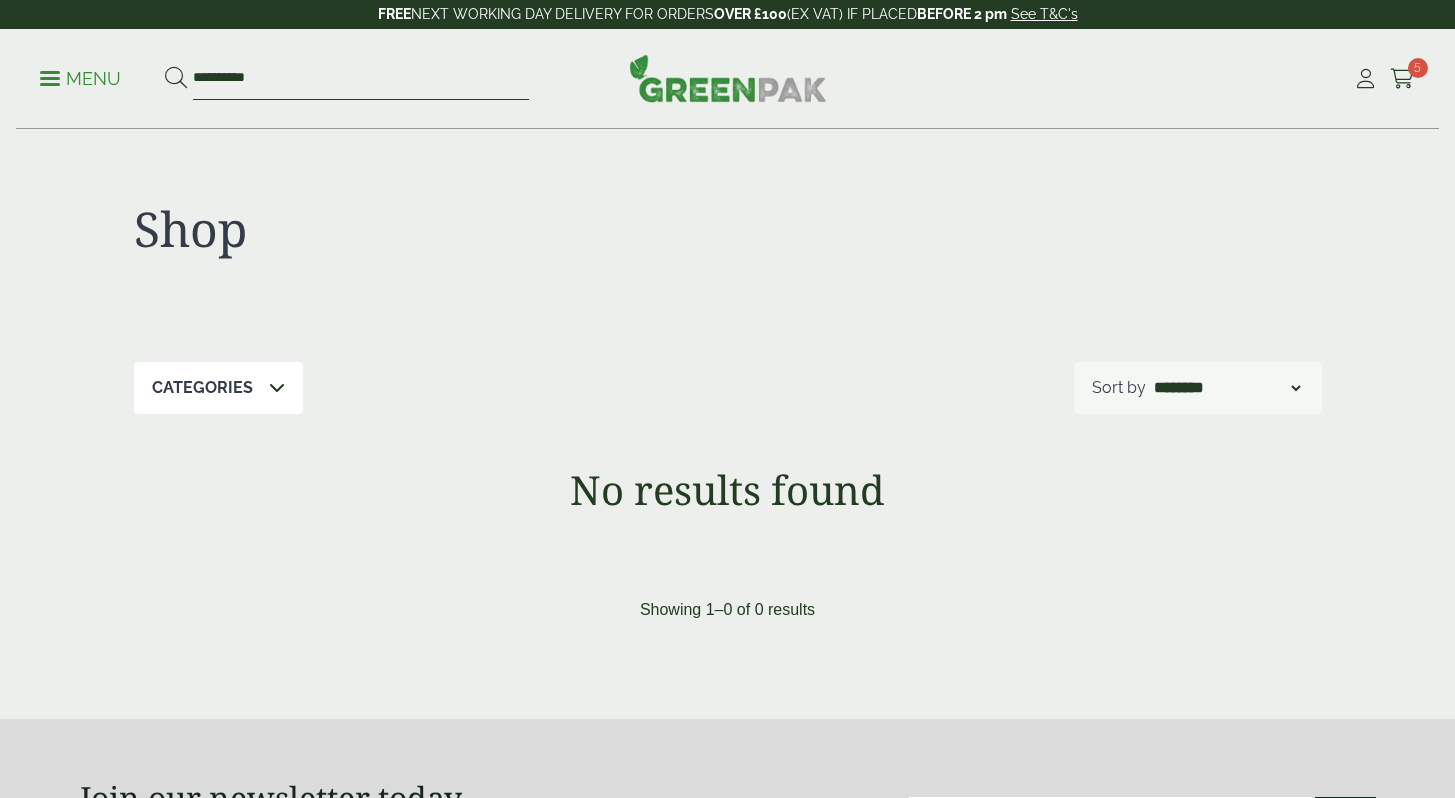 click on "**********" at bounding box center (361, 79) 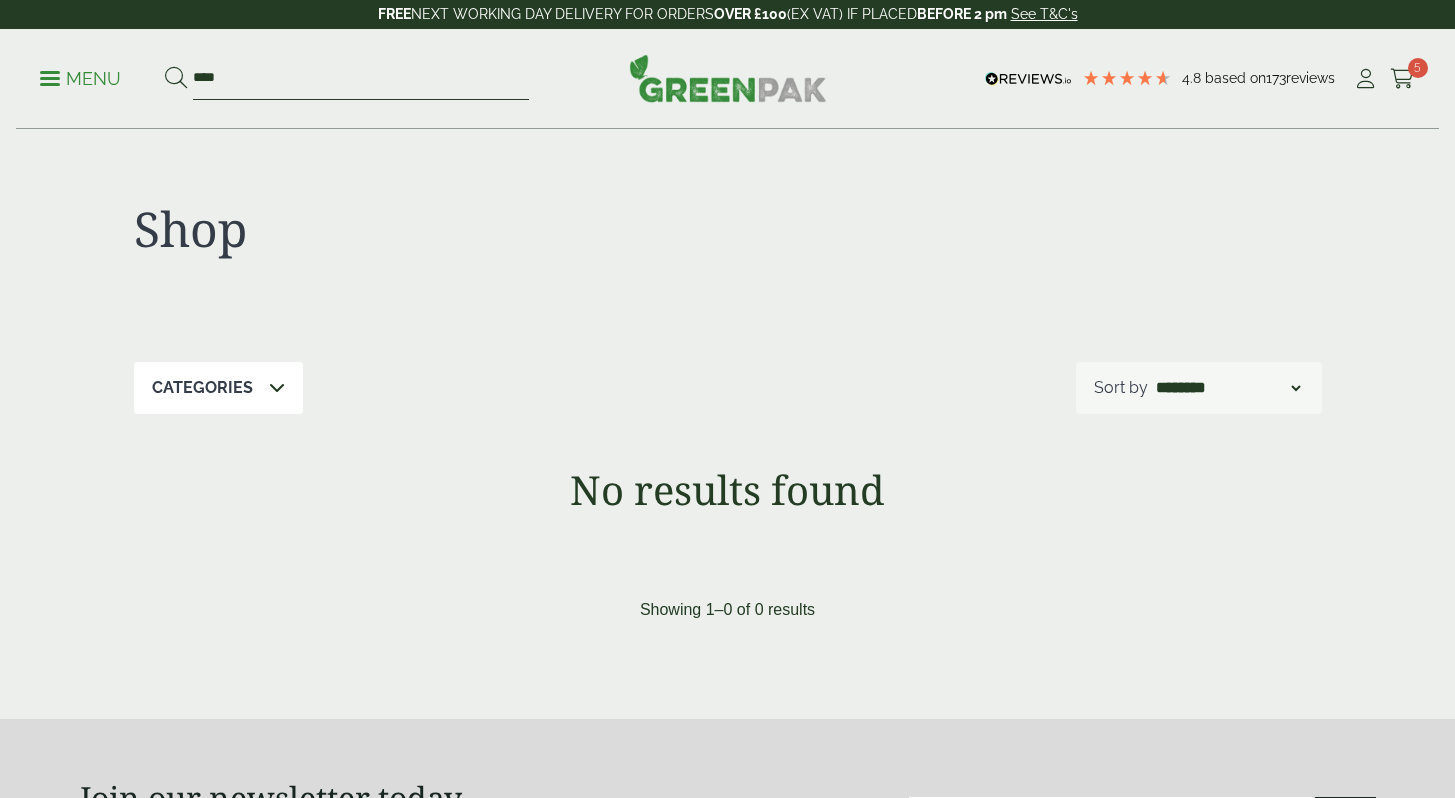 type on "****" 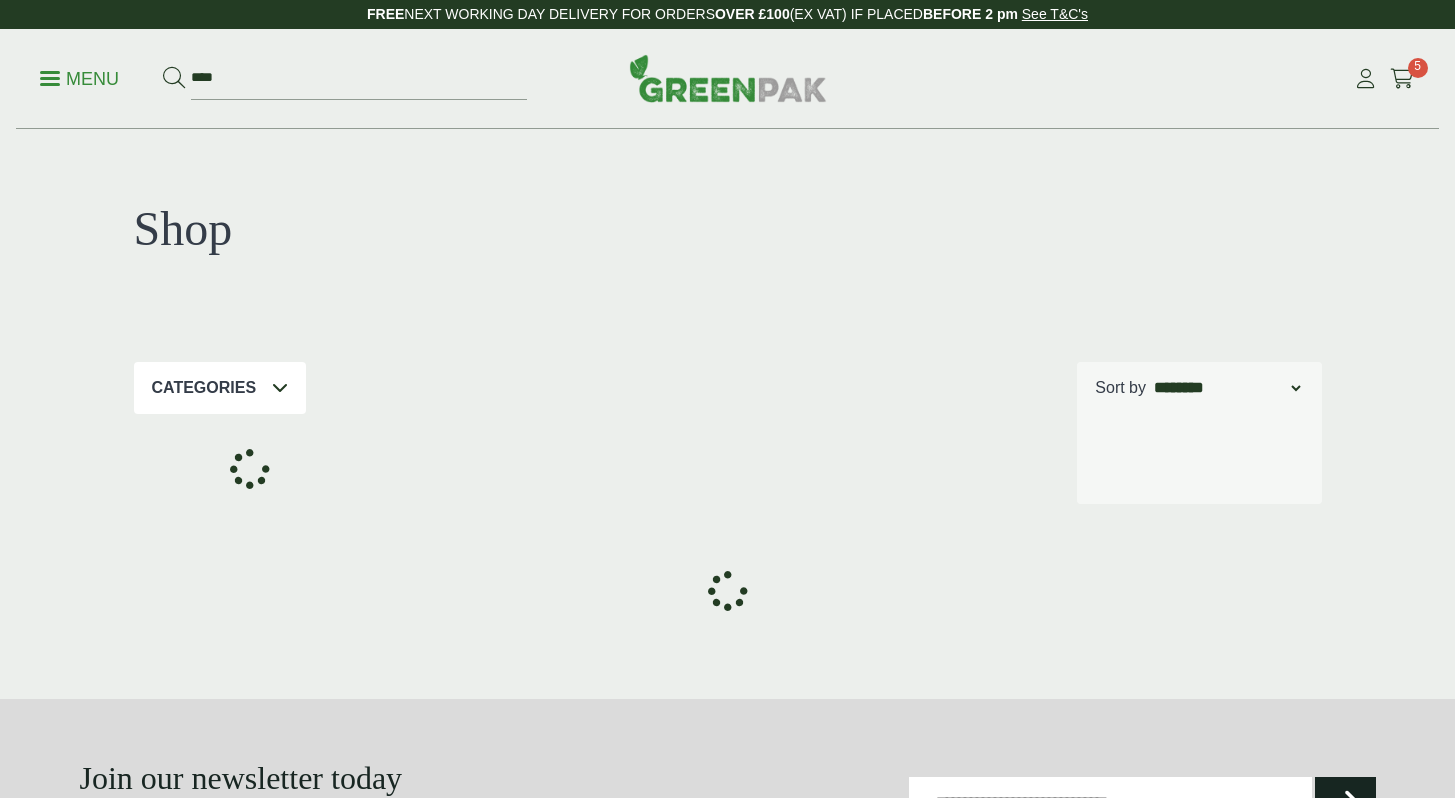 scroll, scrollTop: 0, scrollLeft: 0, axis: both 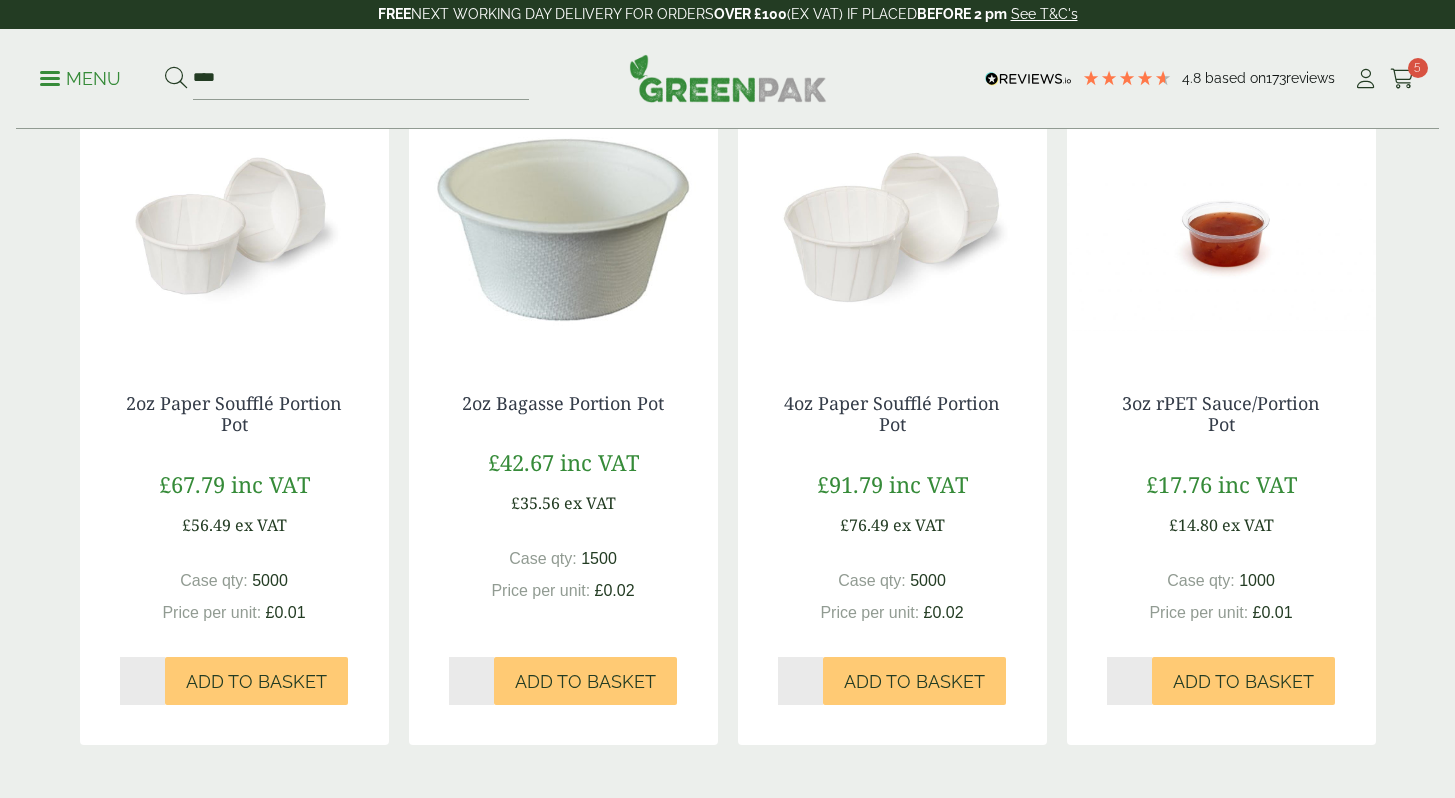 click at bounding box center [892, 228] 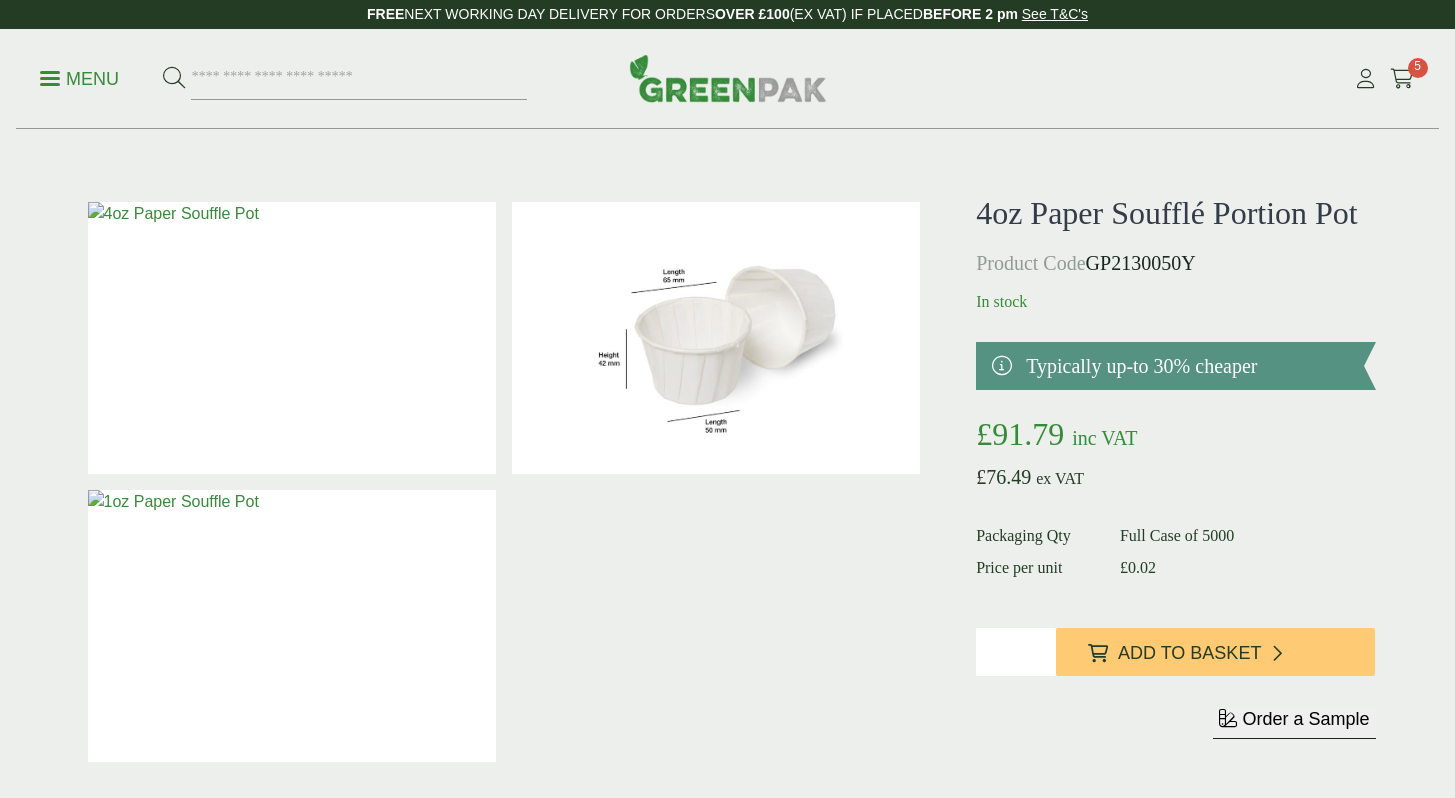 scroll, scrollTop: 0, scrollLeft: 0, axis: both 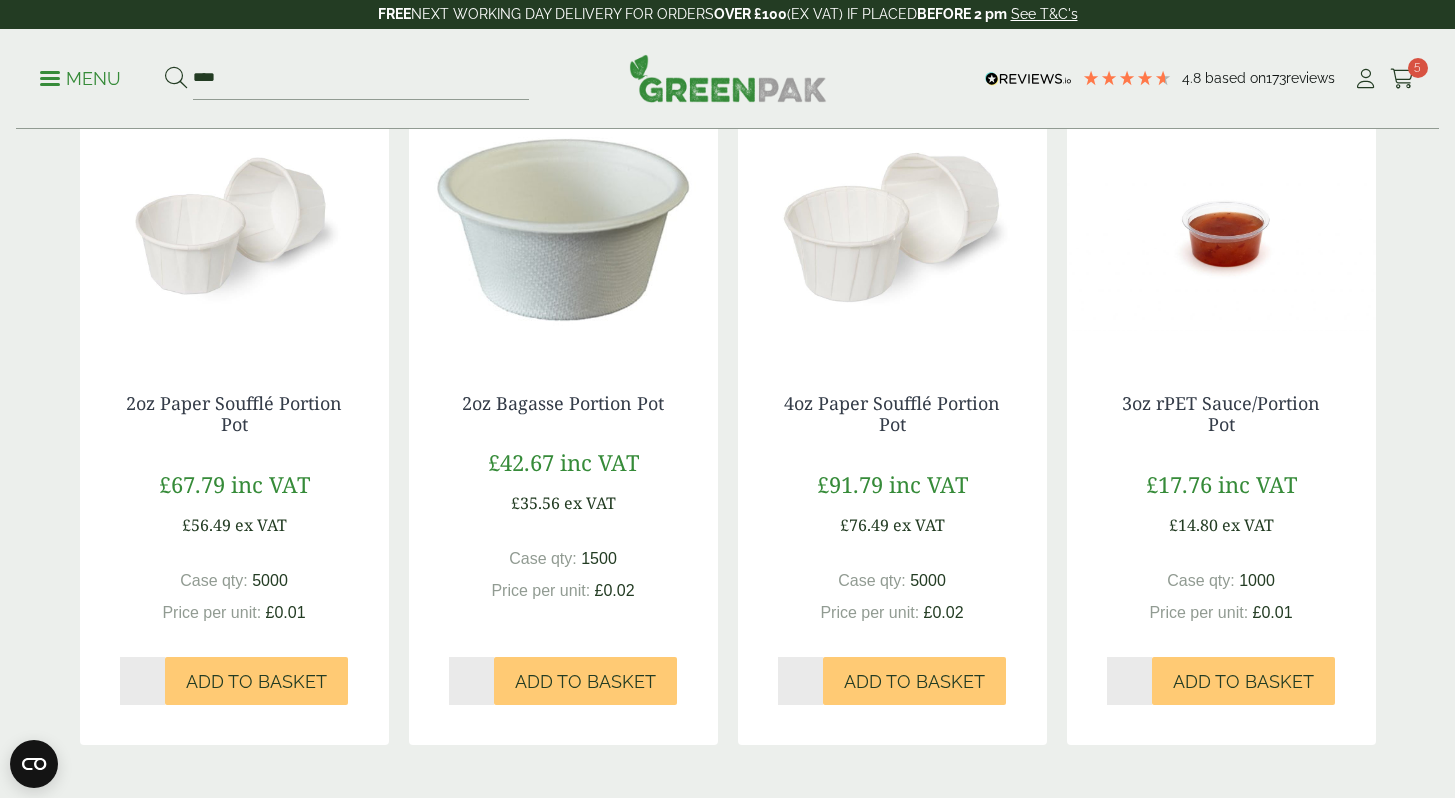 click at bounding box center (1221, 228) 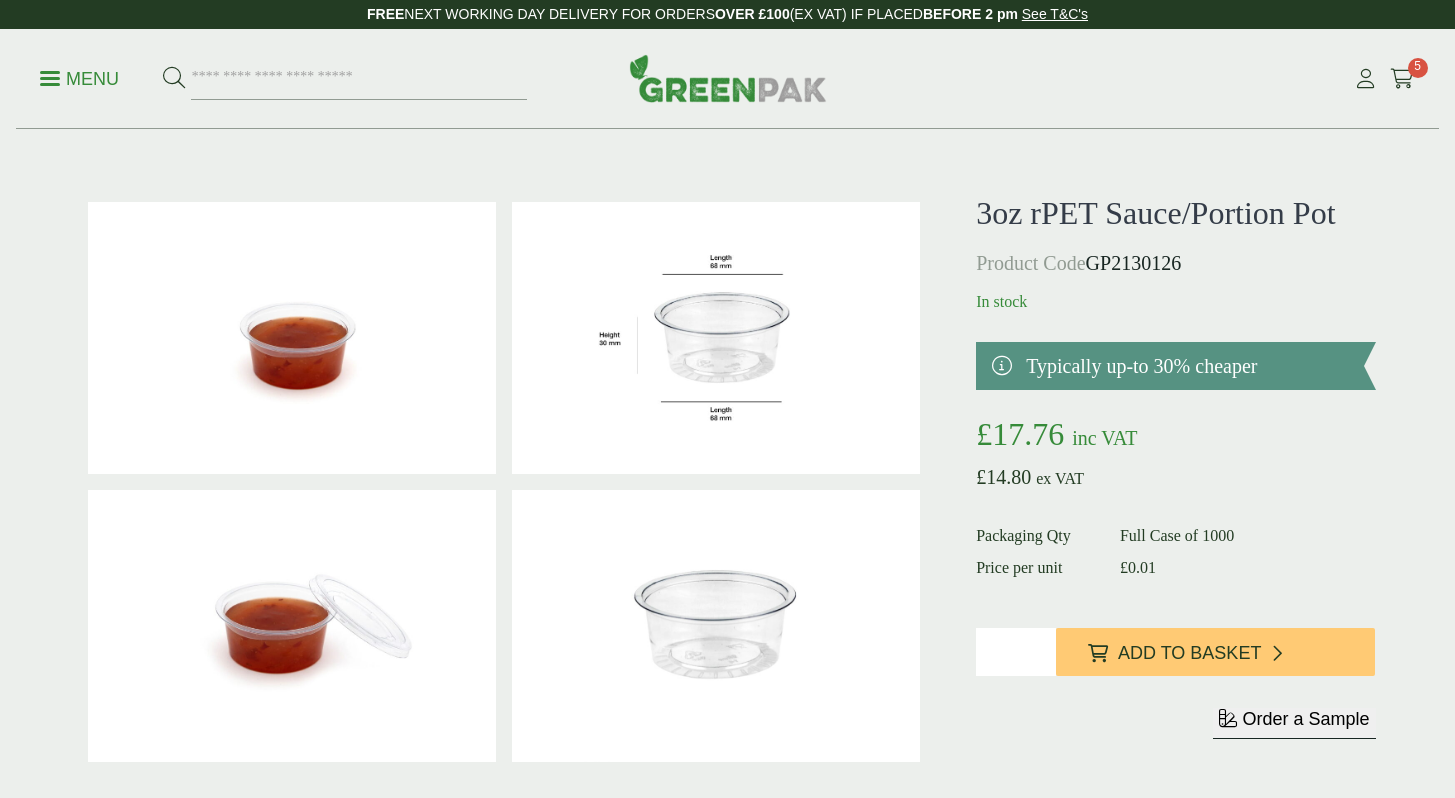 scroll, scrollTop: 0, scrollLeft: 0, axis: both 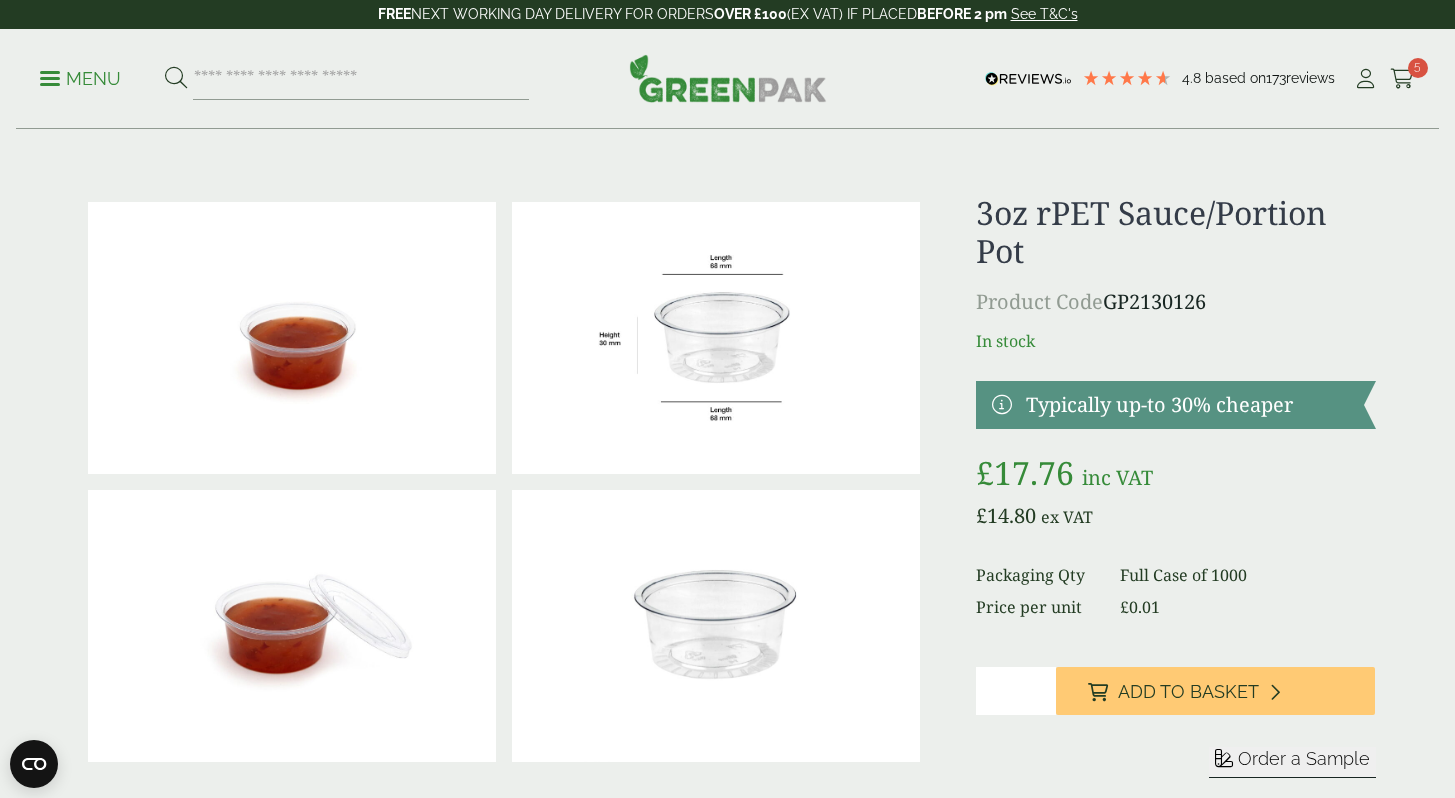 click at bounding box center (716, 338) 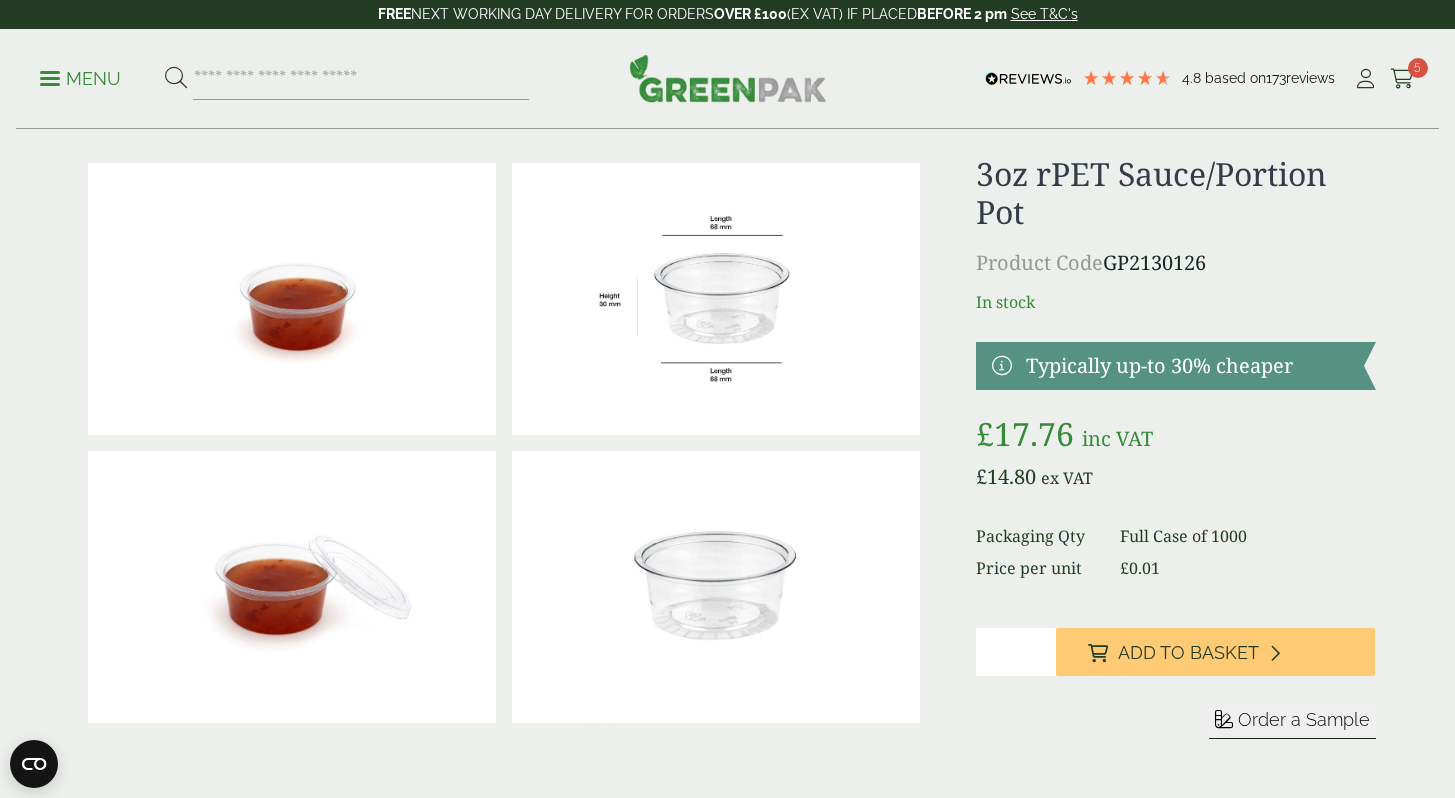 scroll, scrollTop: 0, scrollLeft: 0, axis: both 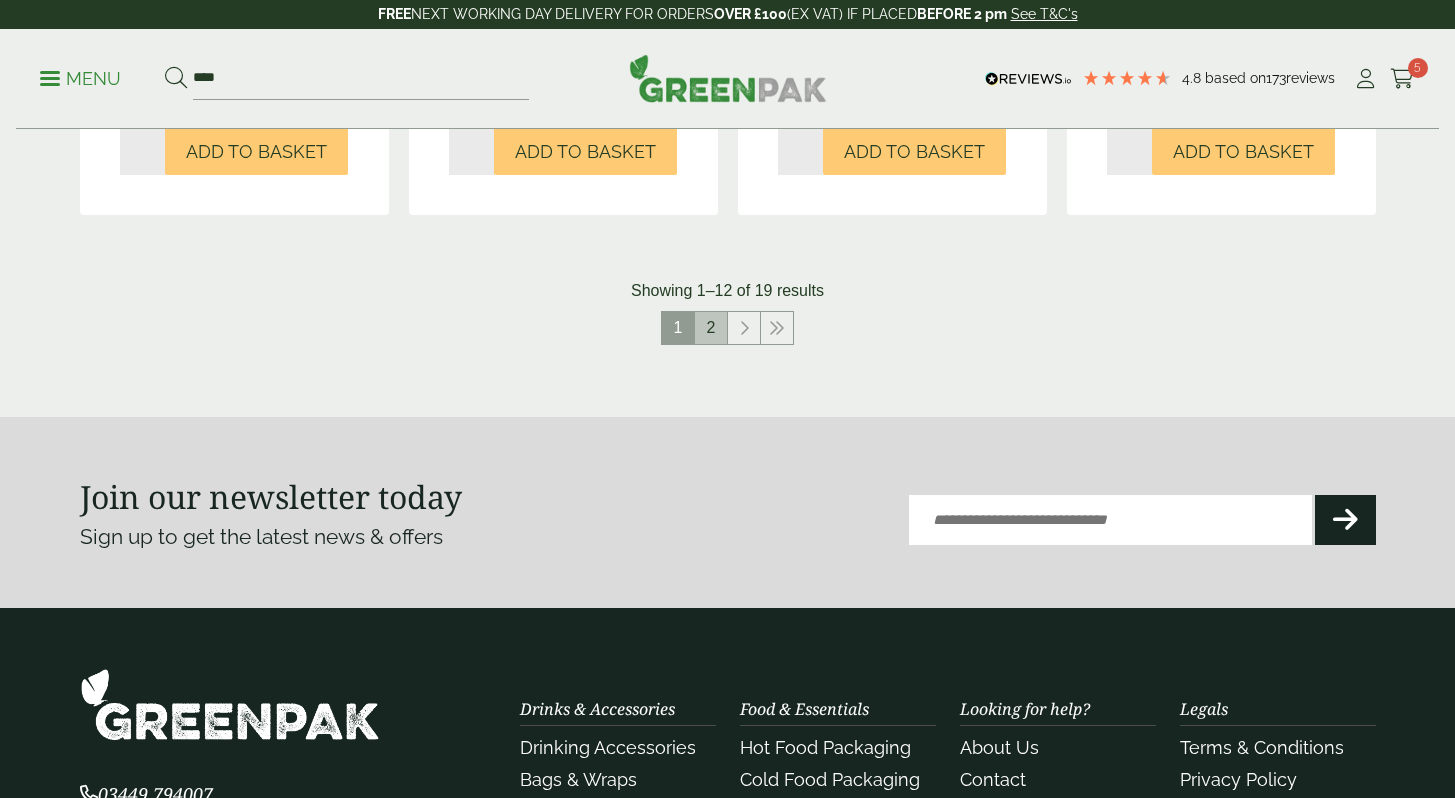 click on "2" at bounding box center [711, 328] 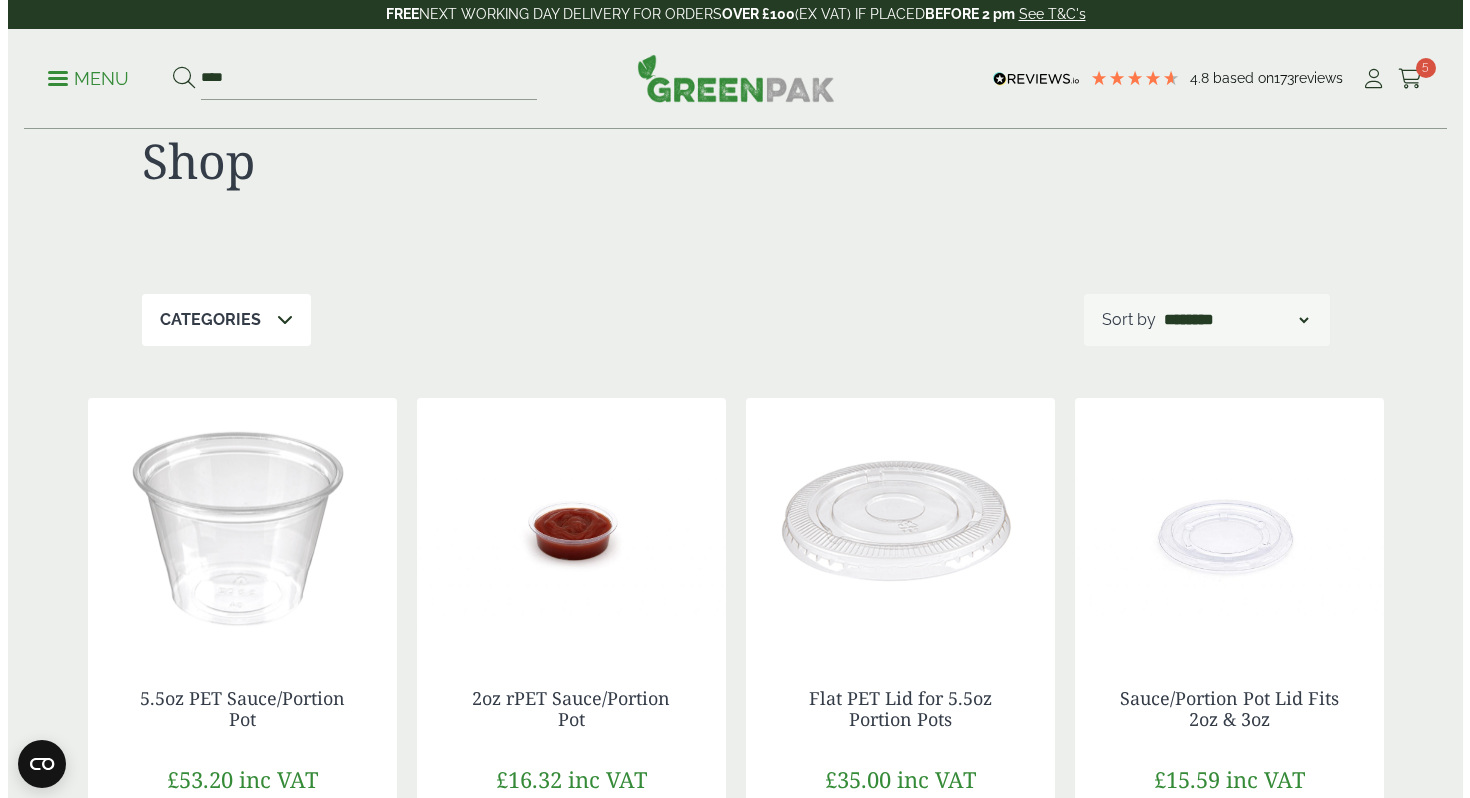scroll, scrollTop: 0, scrollLeft: 0, axis: both 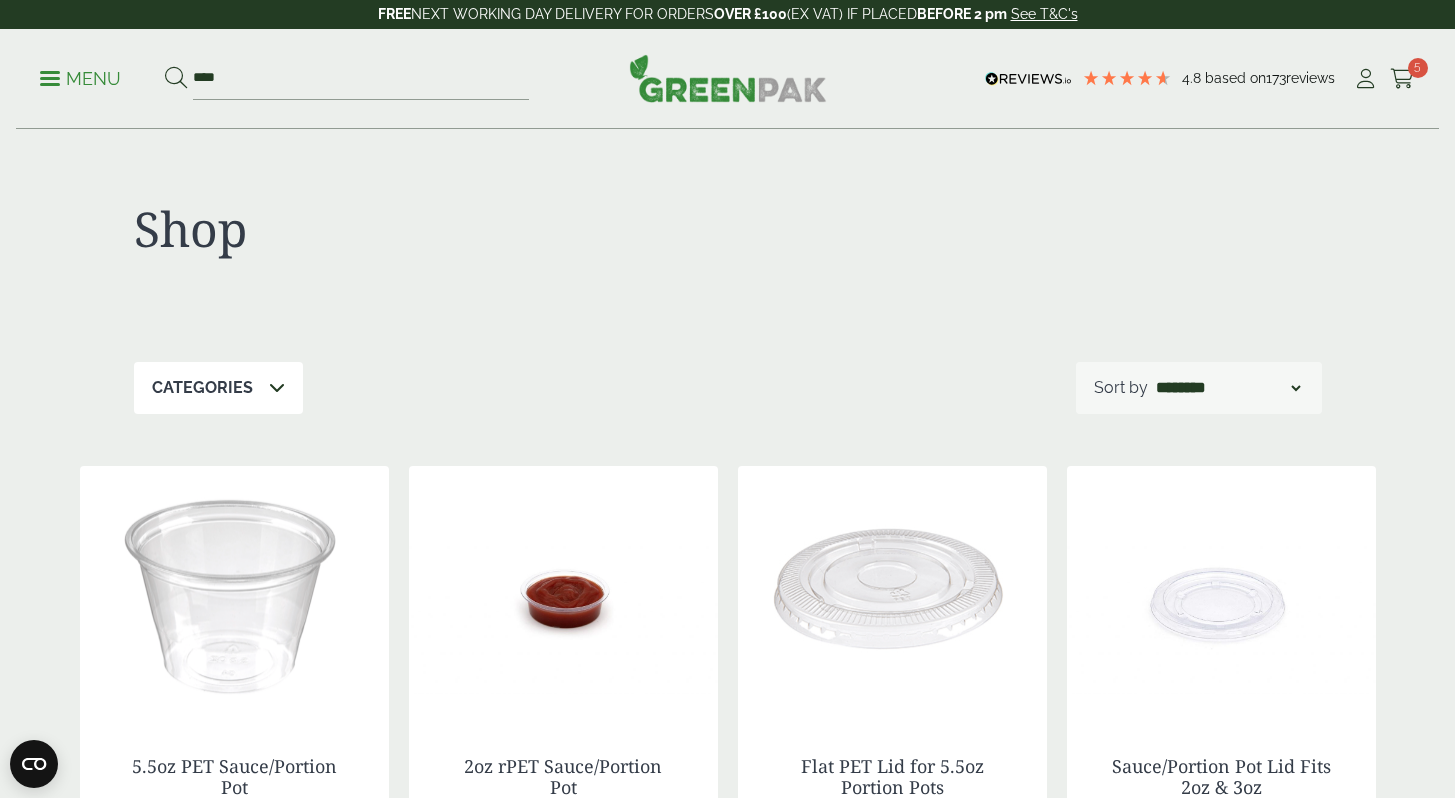 click at bounding box center (1402, 79) 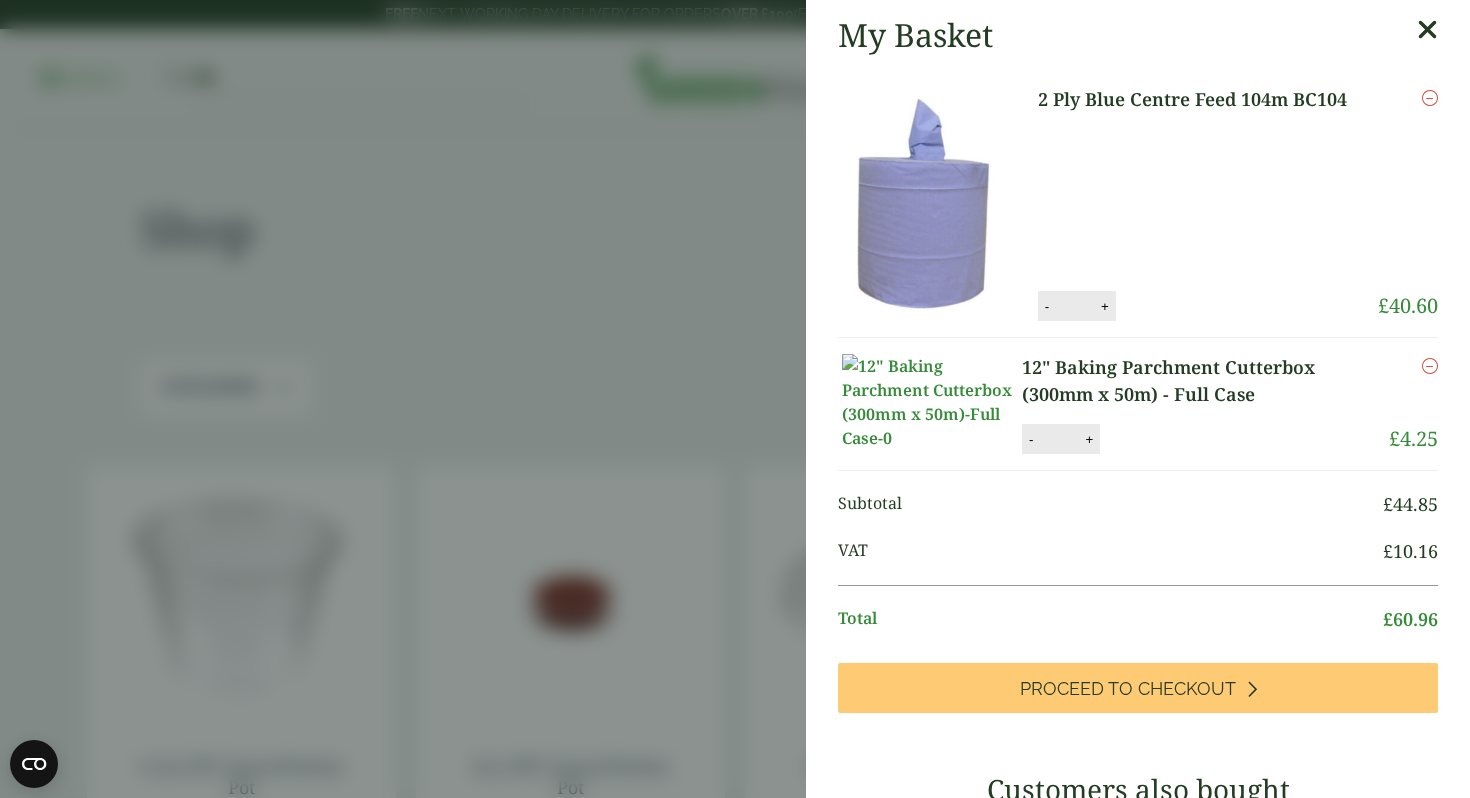 click on "+" at bounding box center [1089, 439] 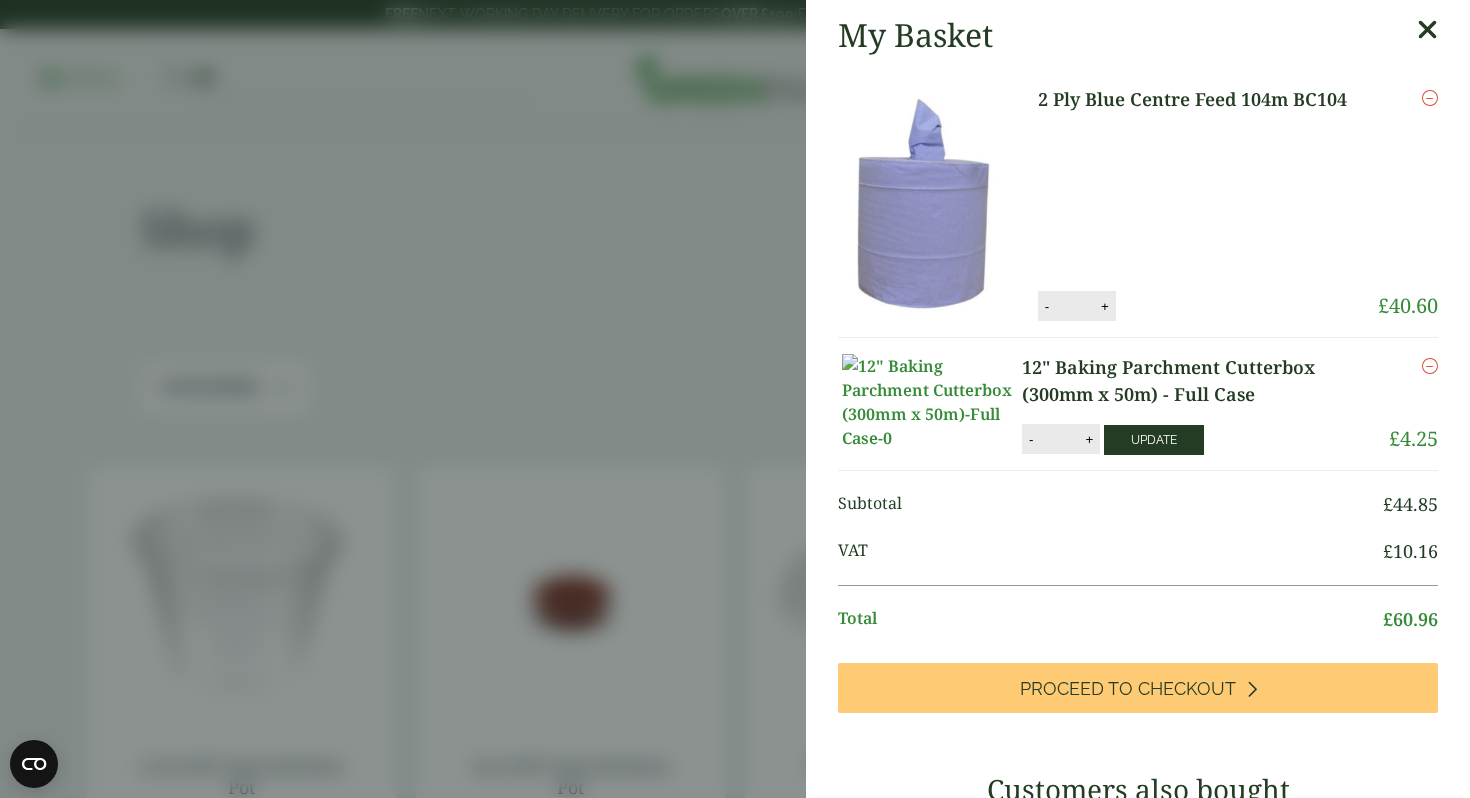 click on "Update" at bounding box center (1154, 440) 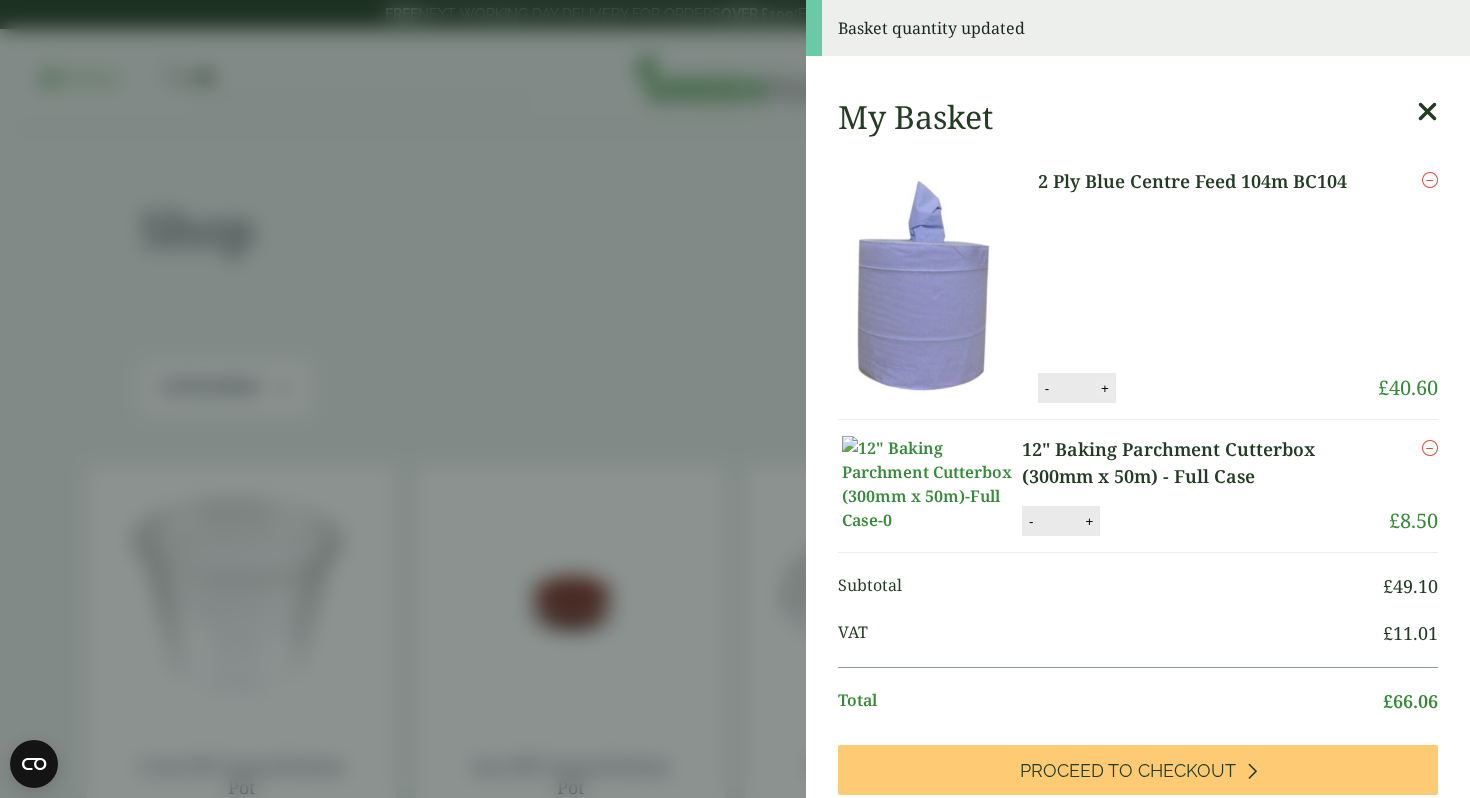 click on "+" at bounding box center (1105, 388) 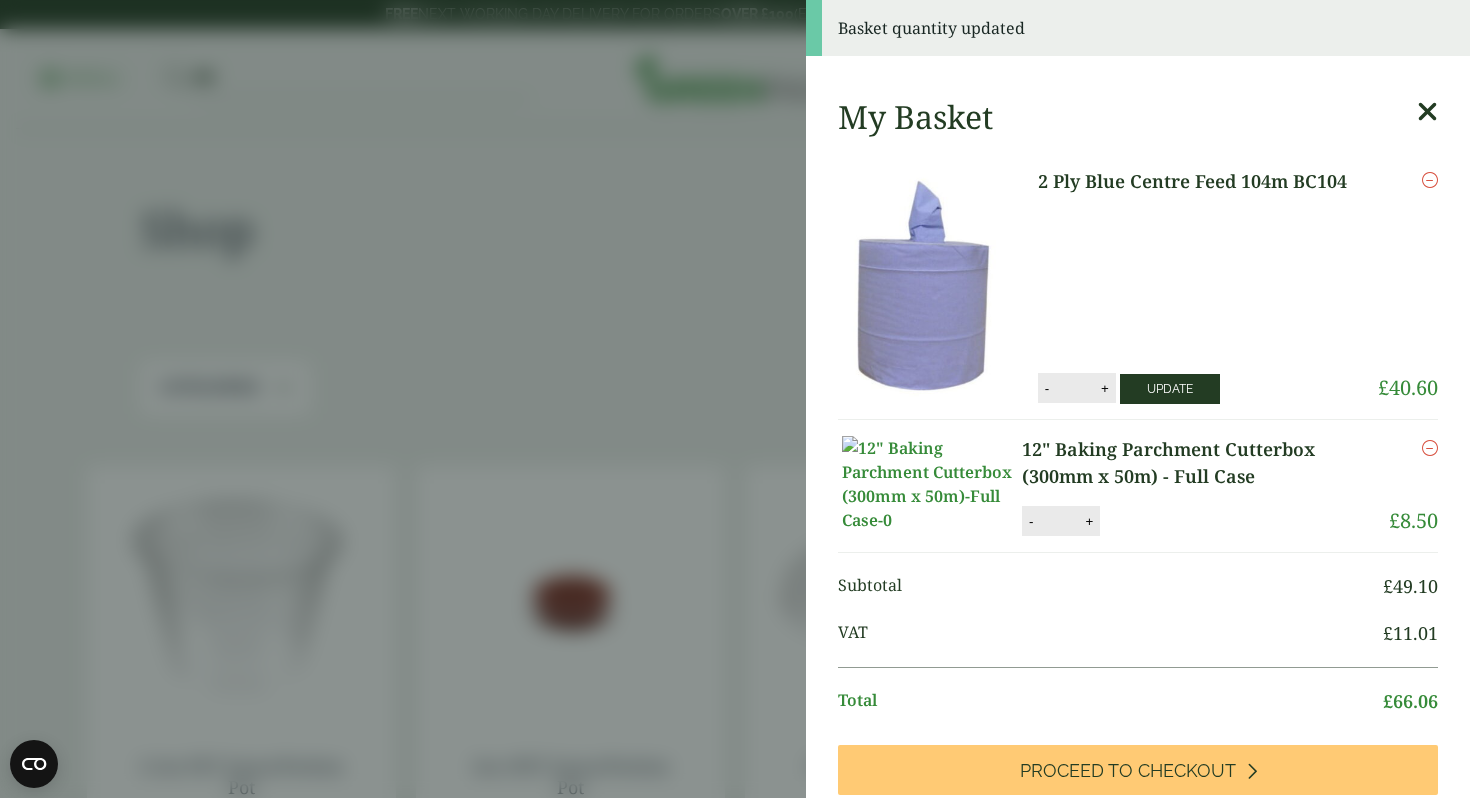 click on "Update" at bounding box center (1170, 389) 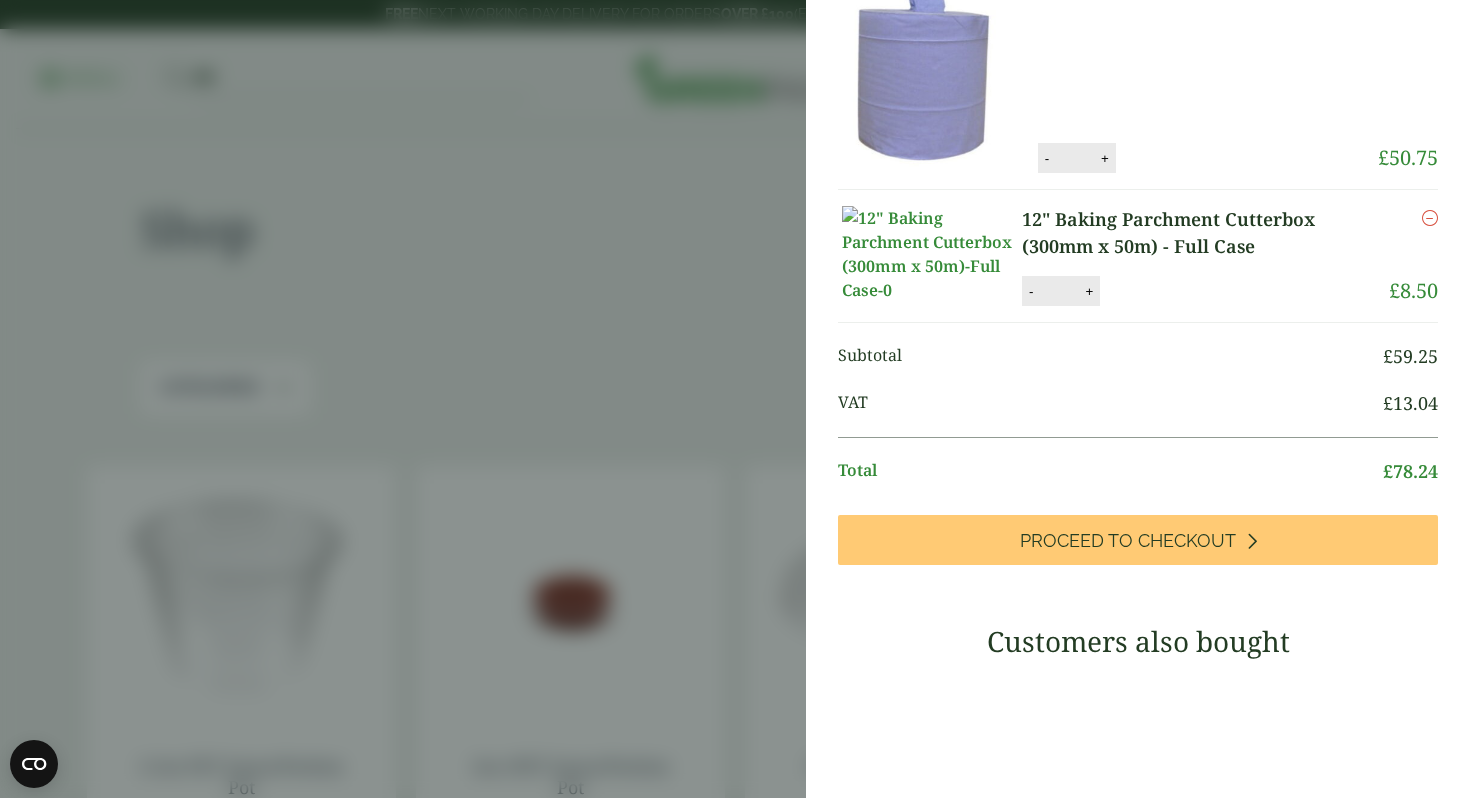 scroll, scrollTop: 0, scrollLeft: 0, axis: both 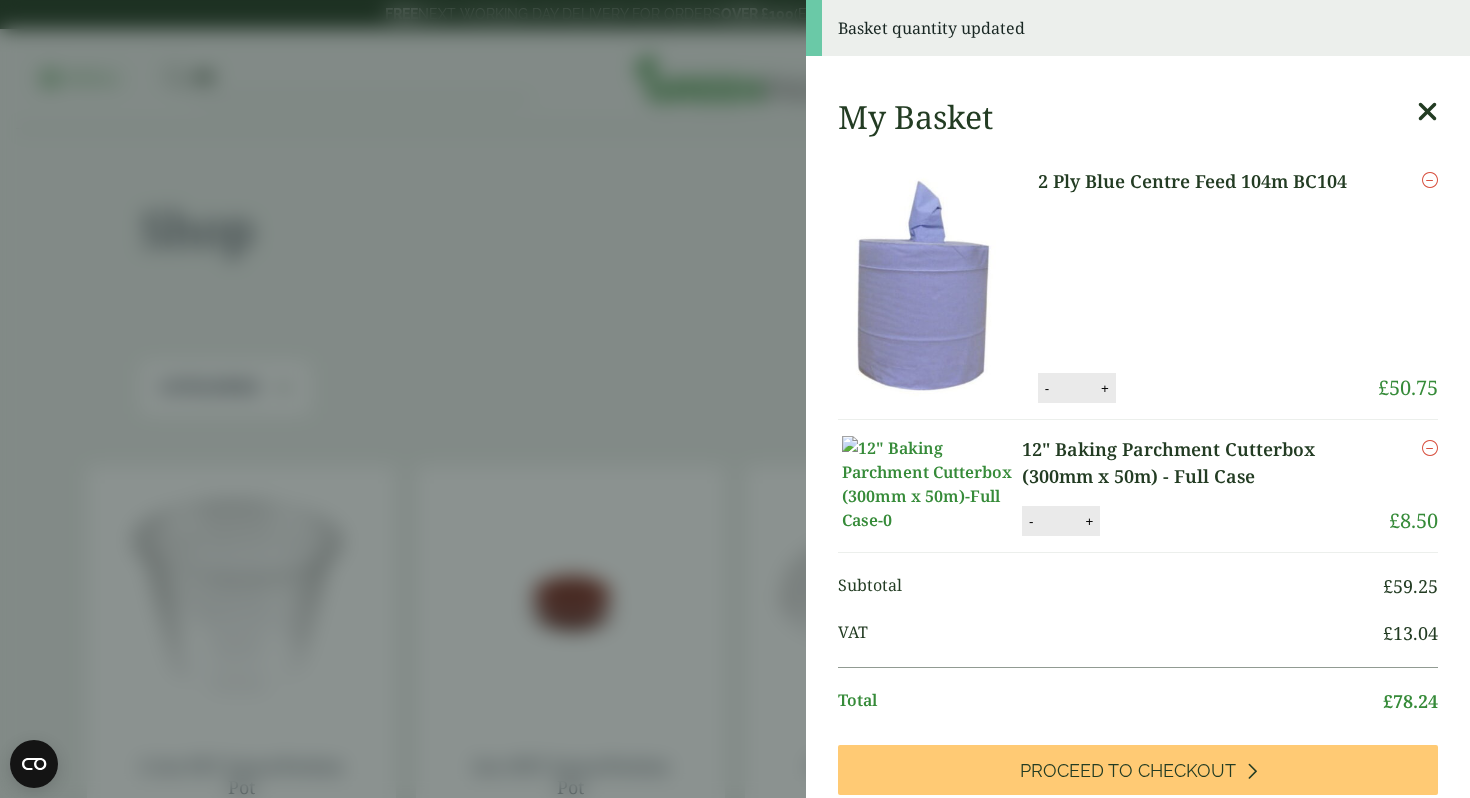 click on "Basket quantity updated
My Basket
2 Ply Blue Centre Feed 104m  BC104
2 Ply Blue Centre Feed 104m  BC104 quantity
- * +
Update
Remove
£" at bounding box center (735, 399) 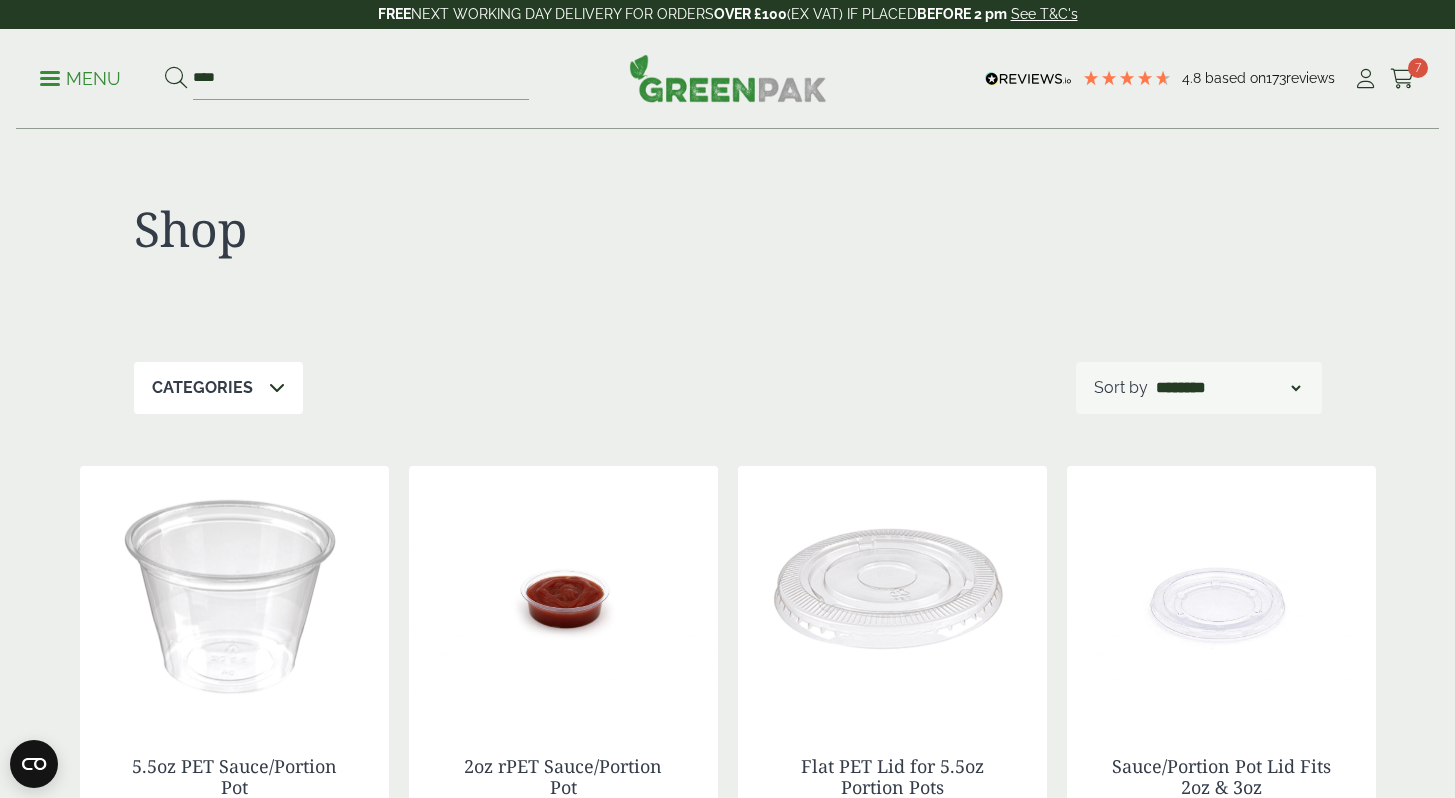 click on "Menu" at bounding box center (80, 79) 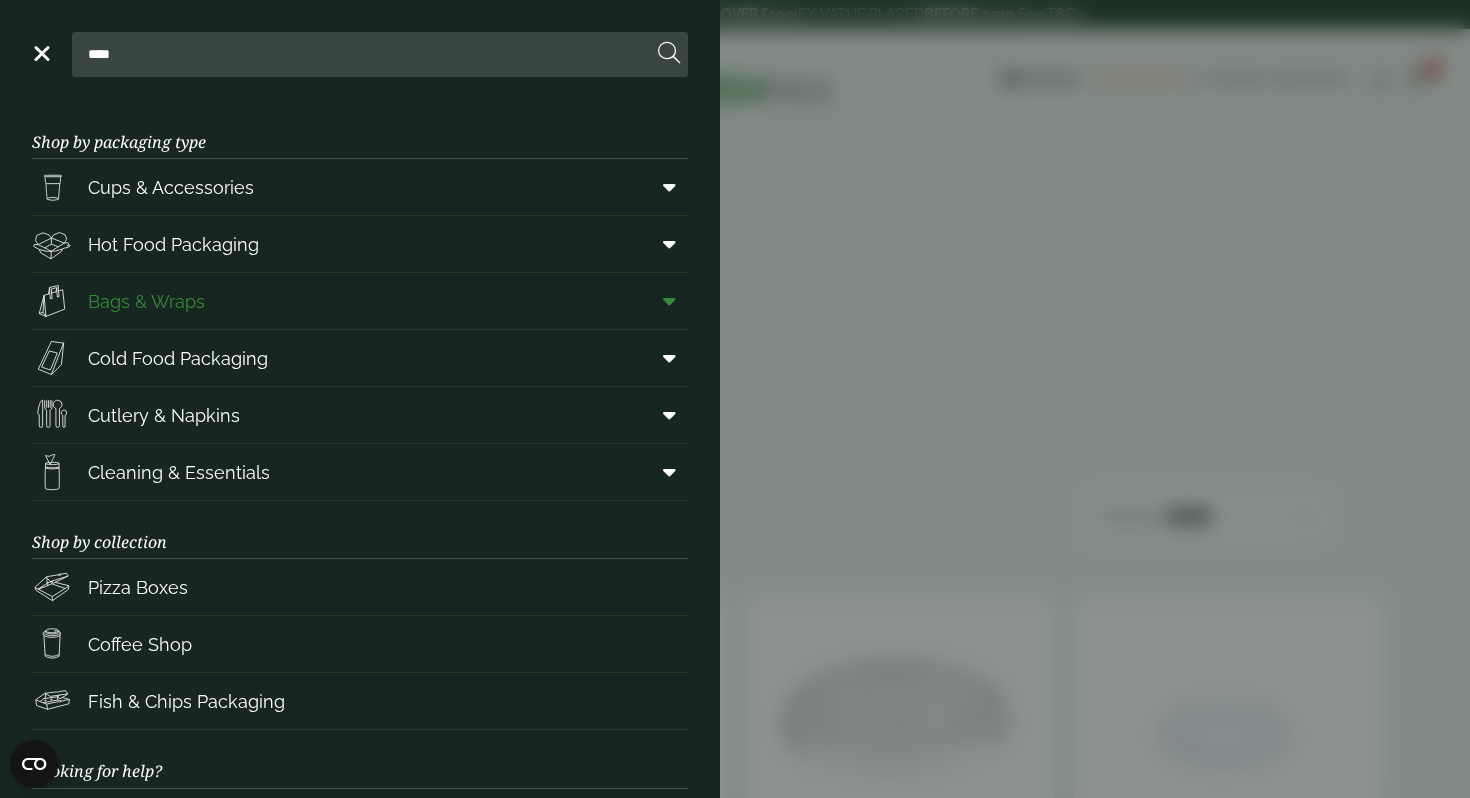 click at bounding box center (669, 301) 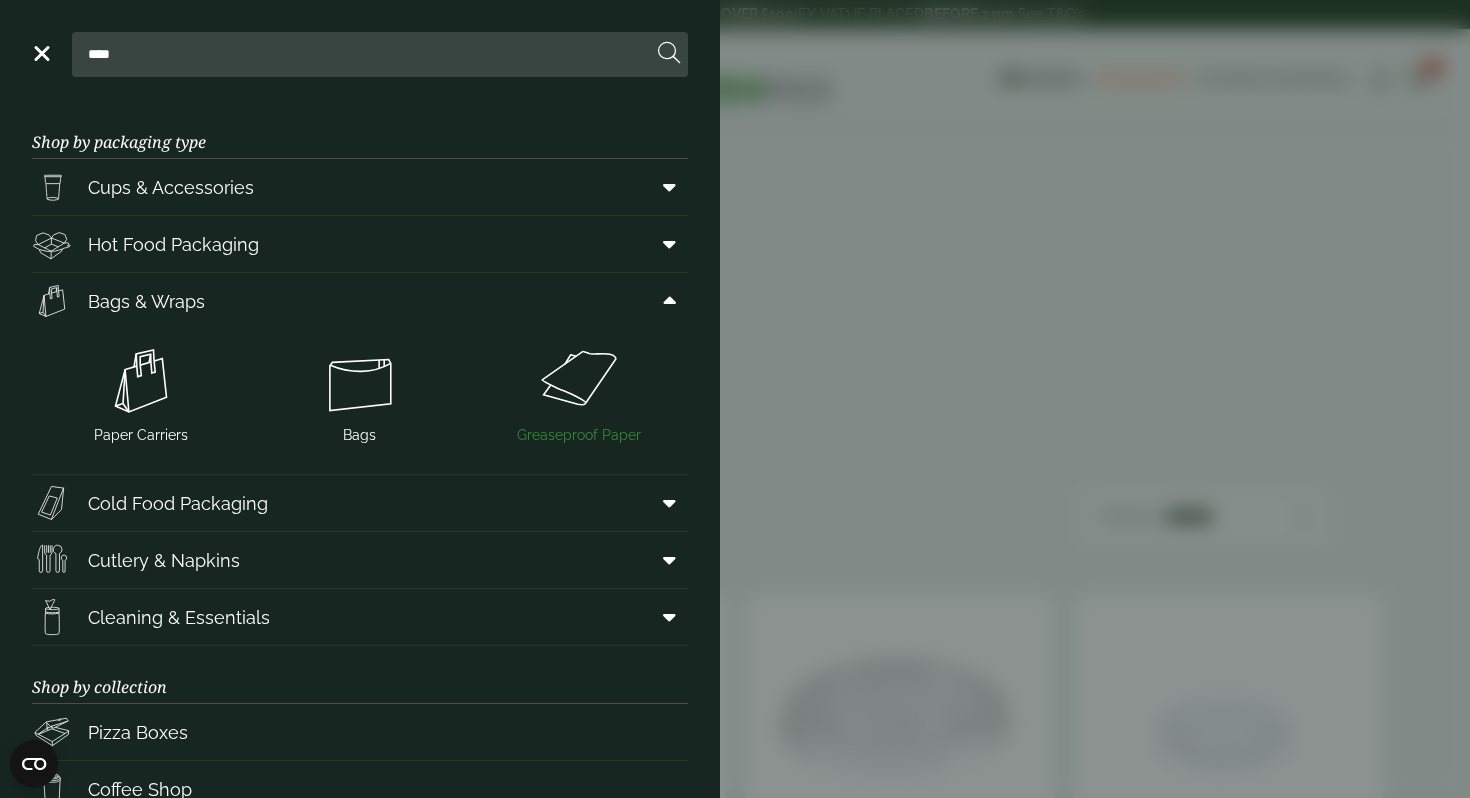 click at bounding box center (578, 381) 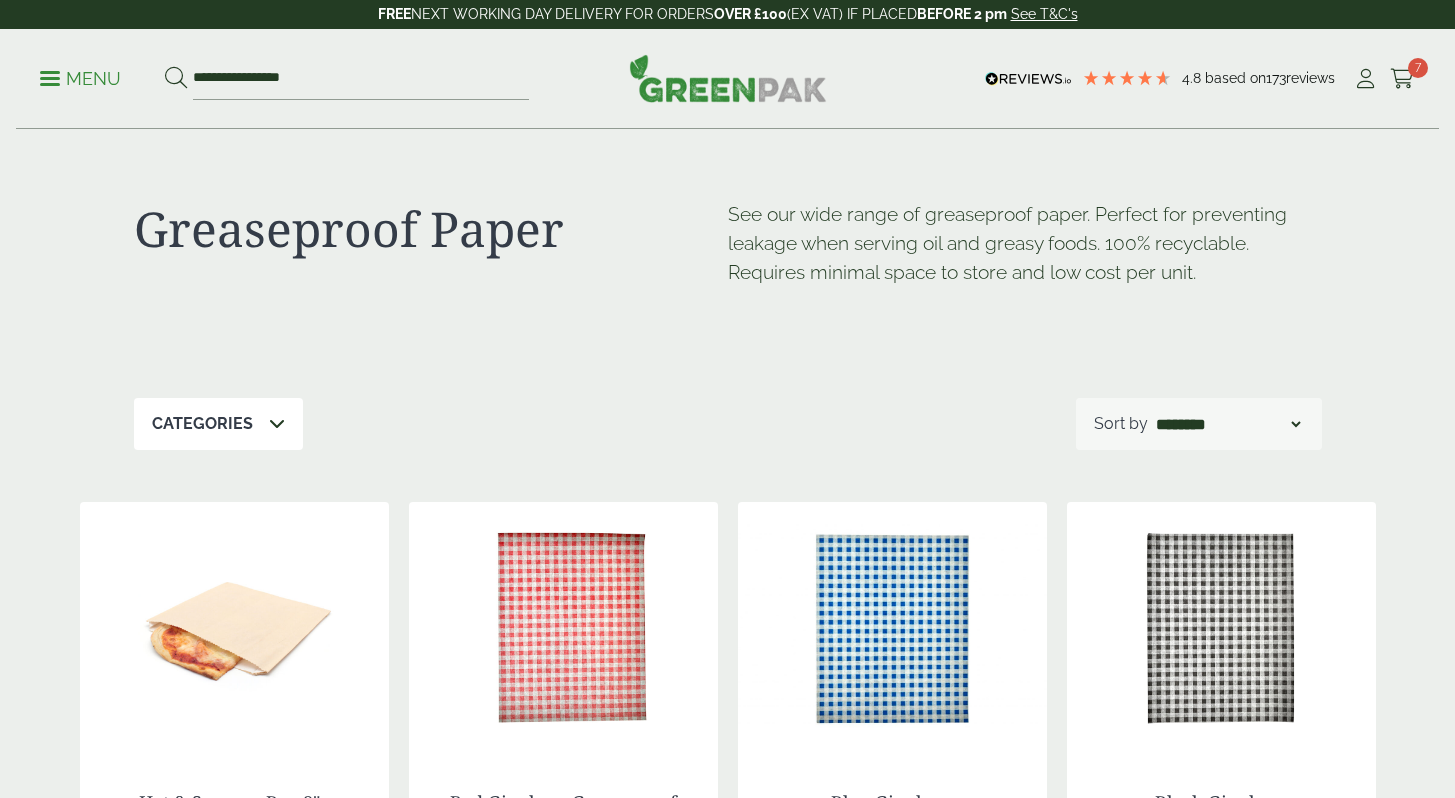 scroll, scrollTop: 0, scrollLeft: 0, axis: both 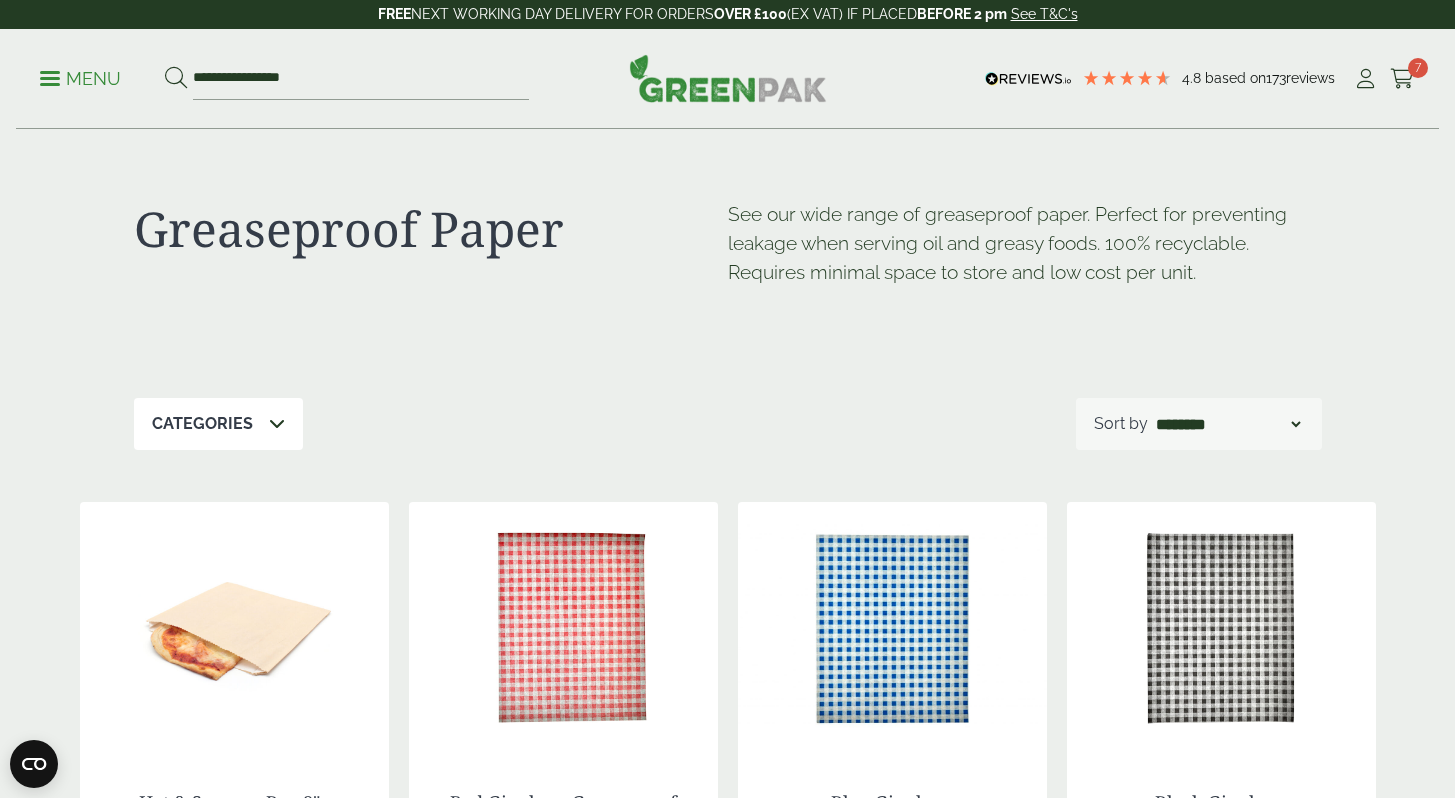 click on "Menu" at bounding box center [80, 79] 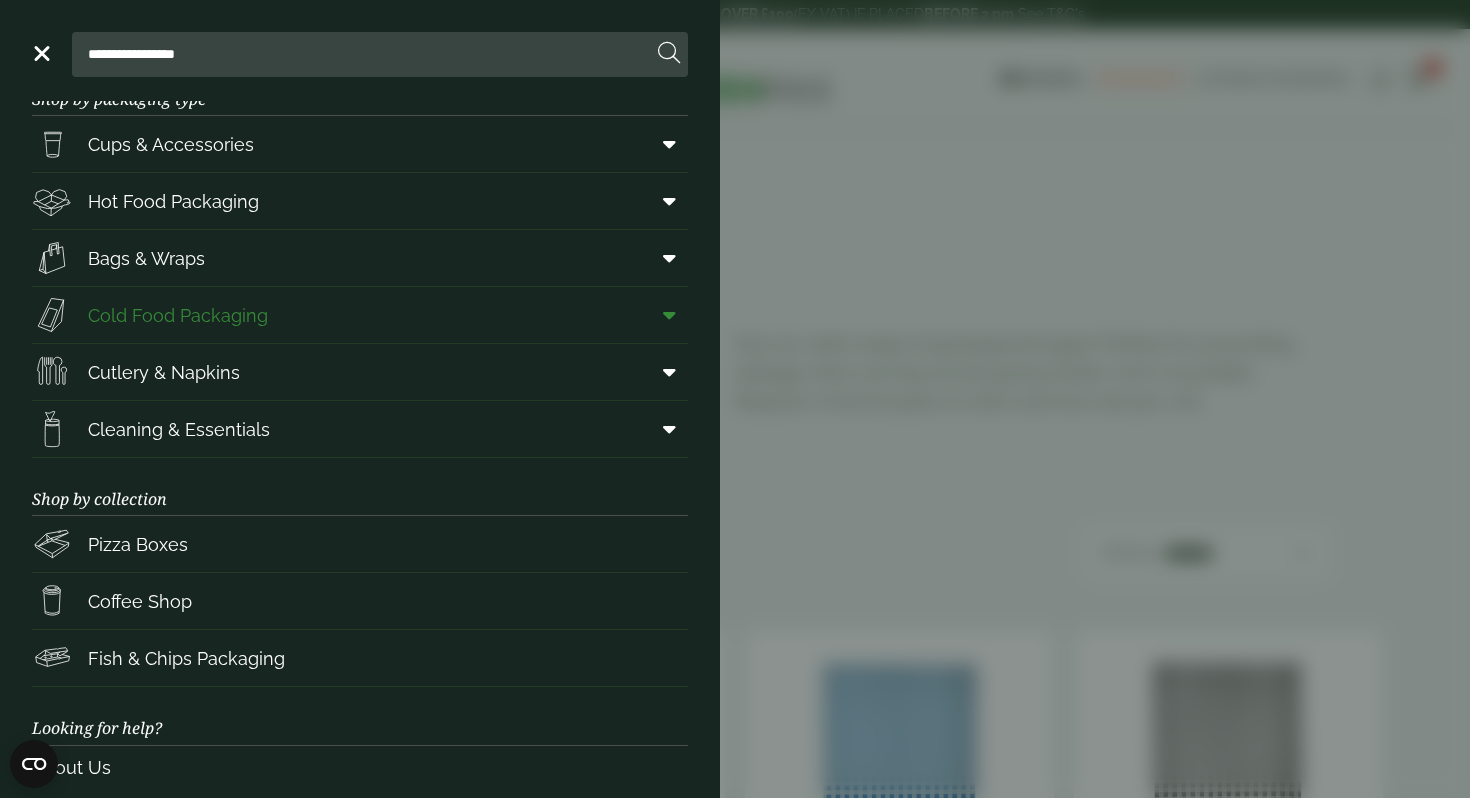 scroll, scrollTop: 39, scrollLeft: 0, axis: vertical 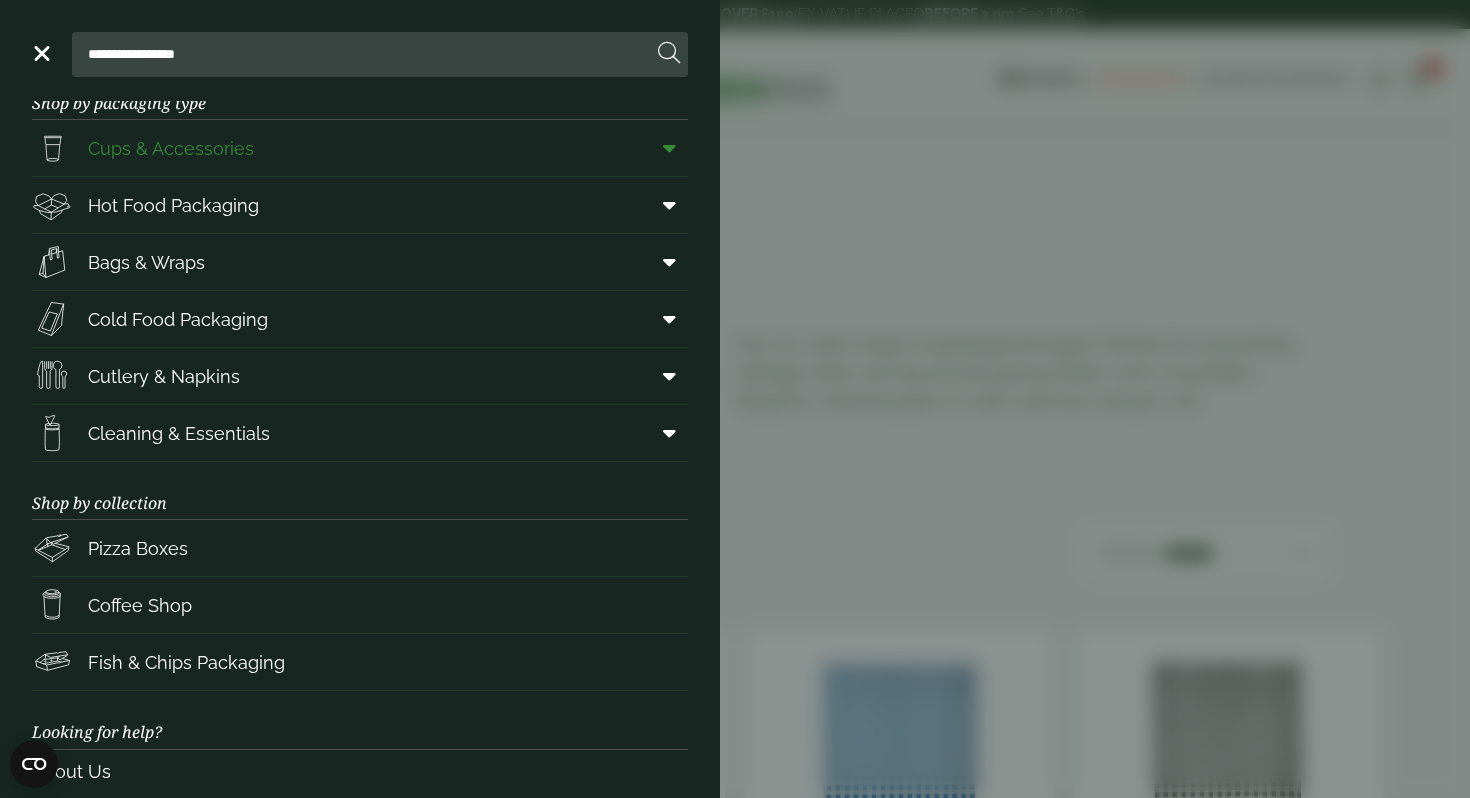 click at bounding box center (669, 148) 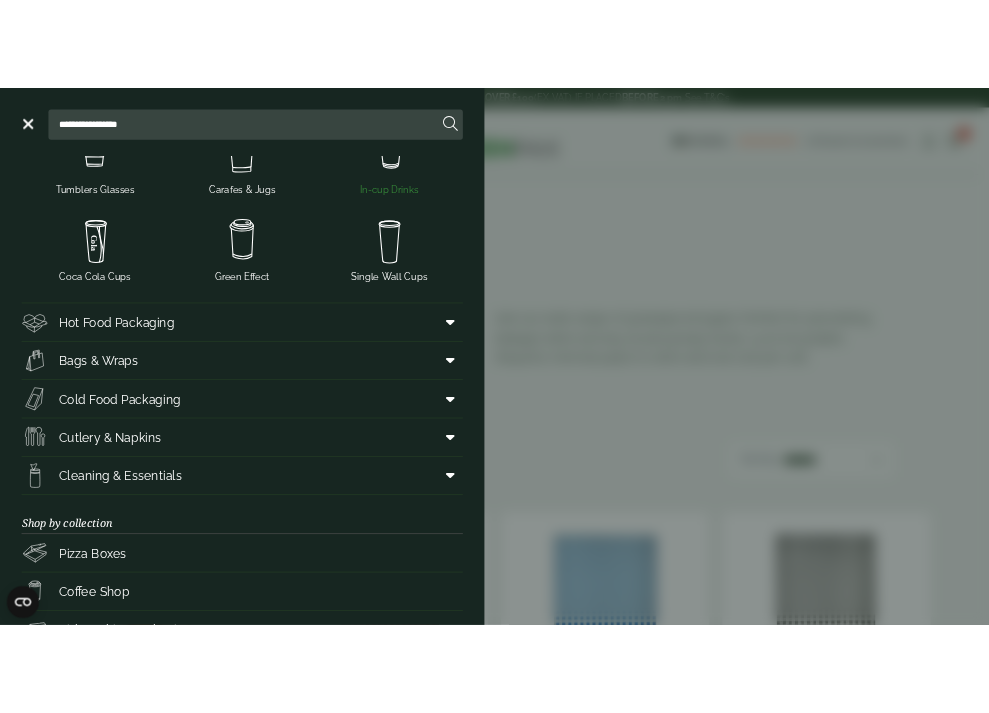 scroll, scrollTop: 500, scrollLeft: 0, axis: vertical 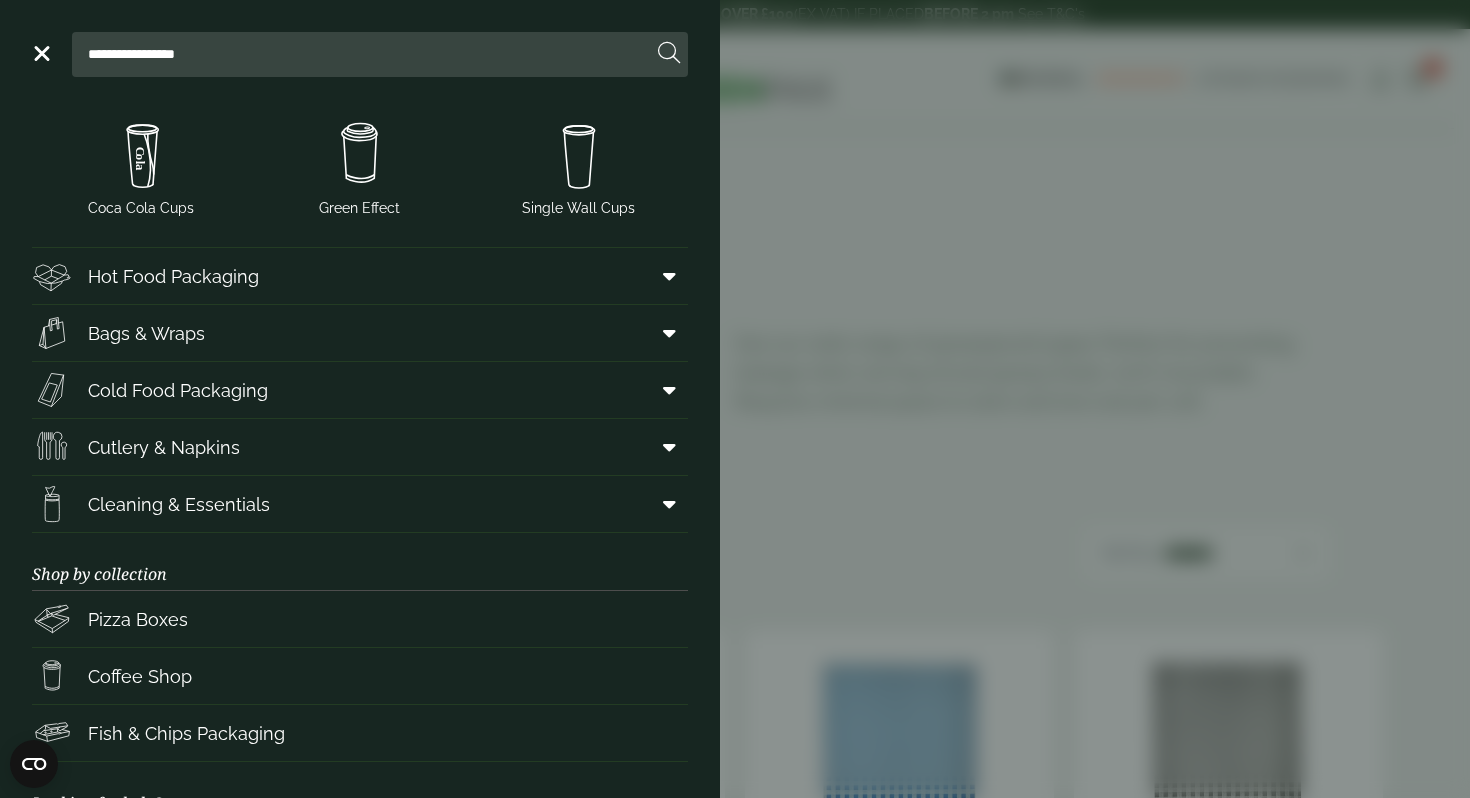 click on "**********" at bounding box center (735, 399) 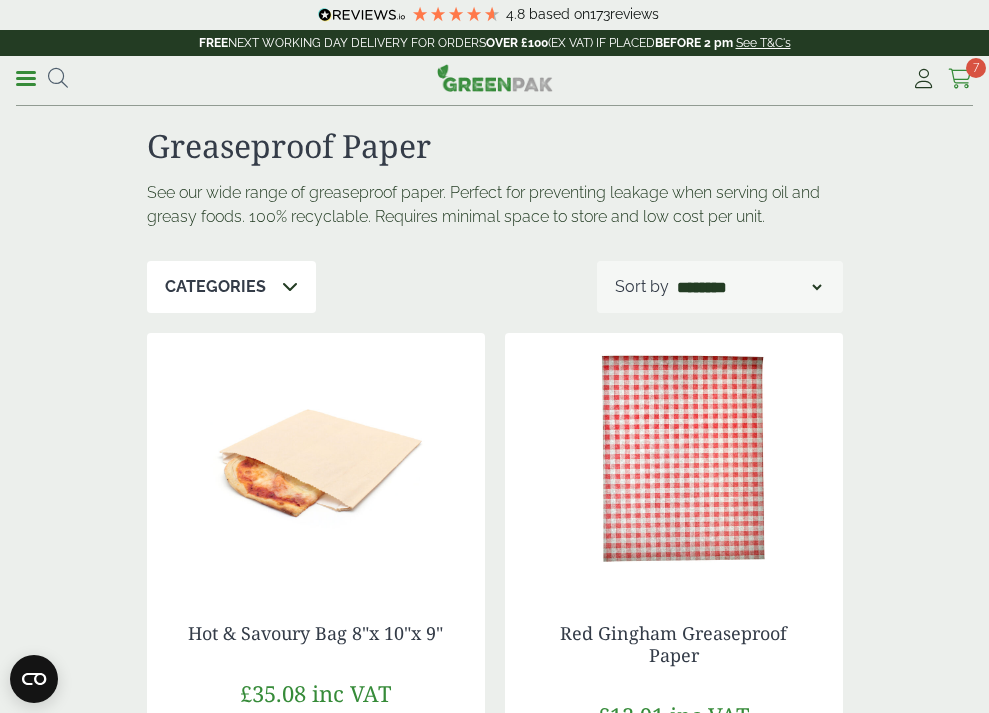 click at bounding box center [960, 79] 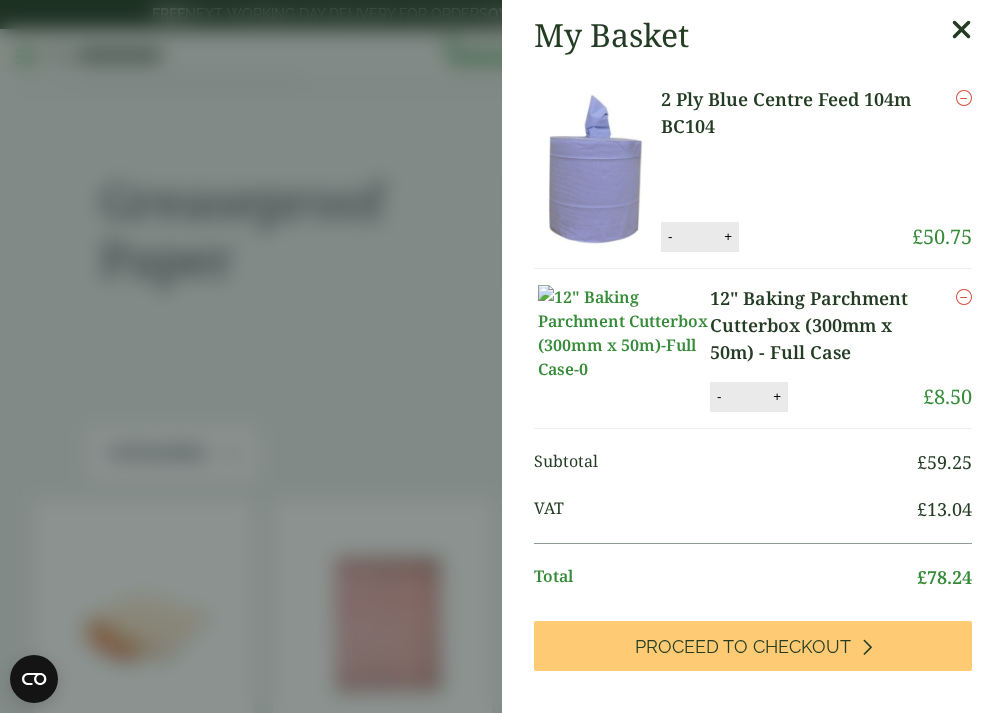 click at bounding box center (961, 30) 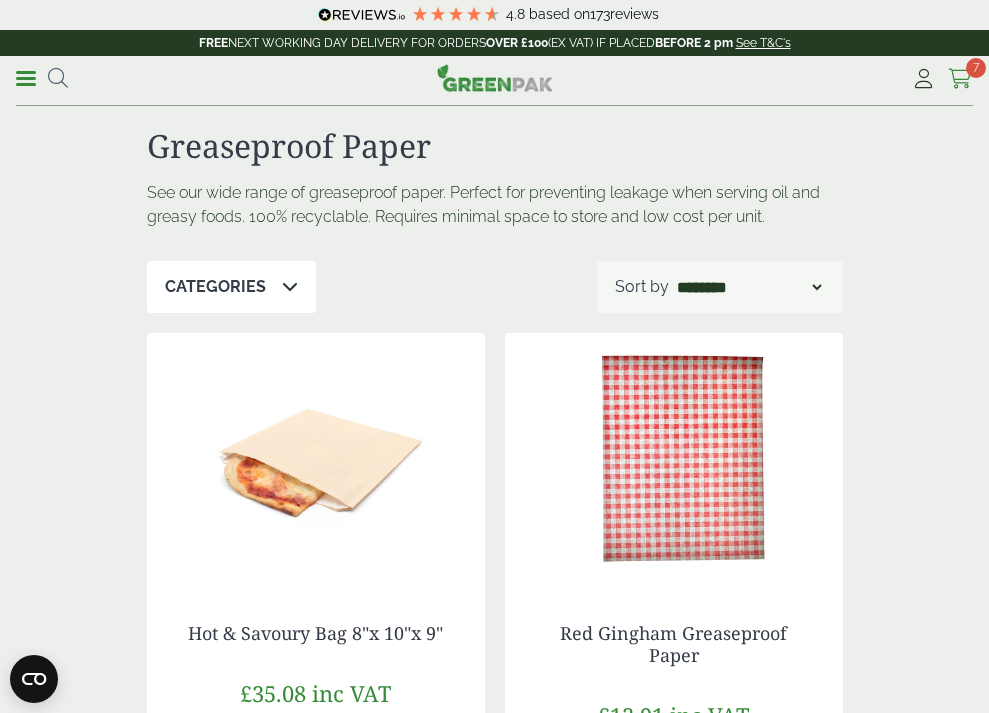 click at bounding box center (960, 79) 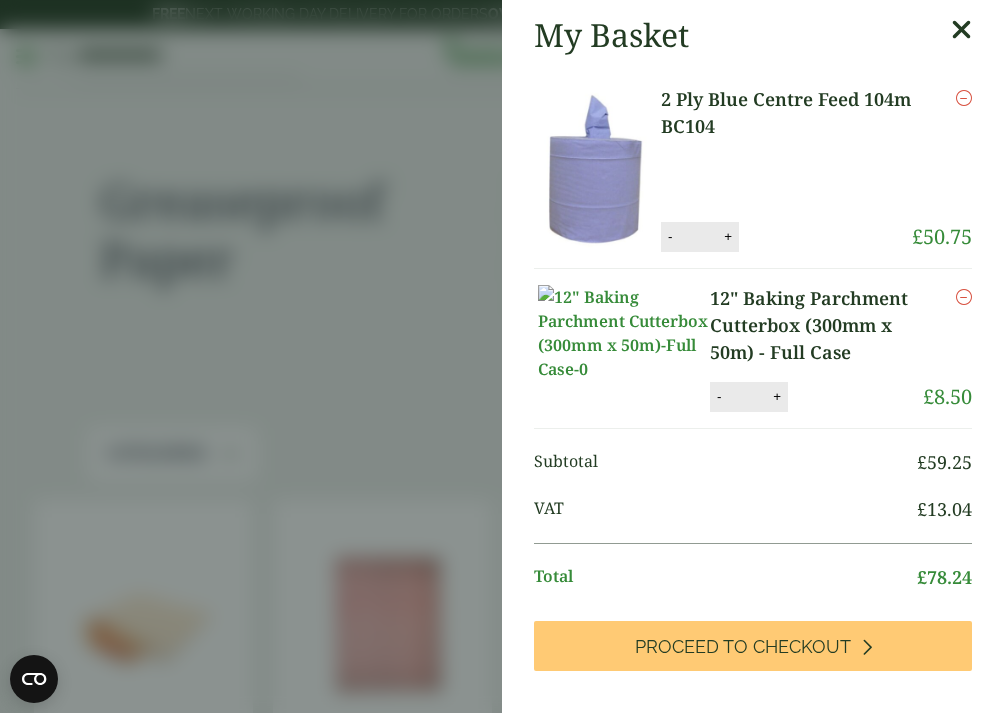 click at bounding box center [961, 30] 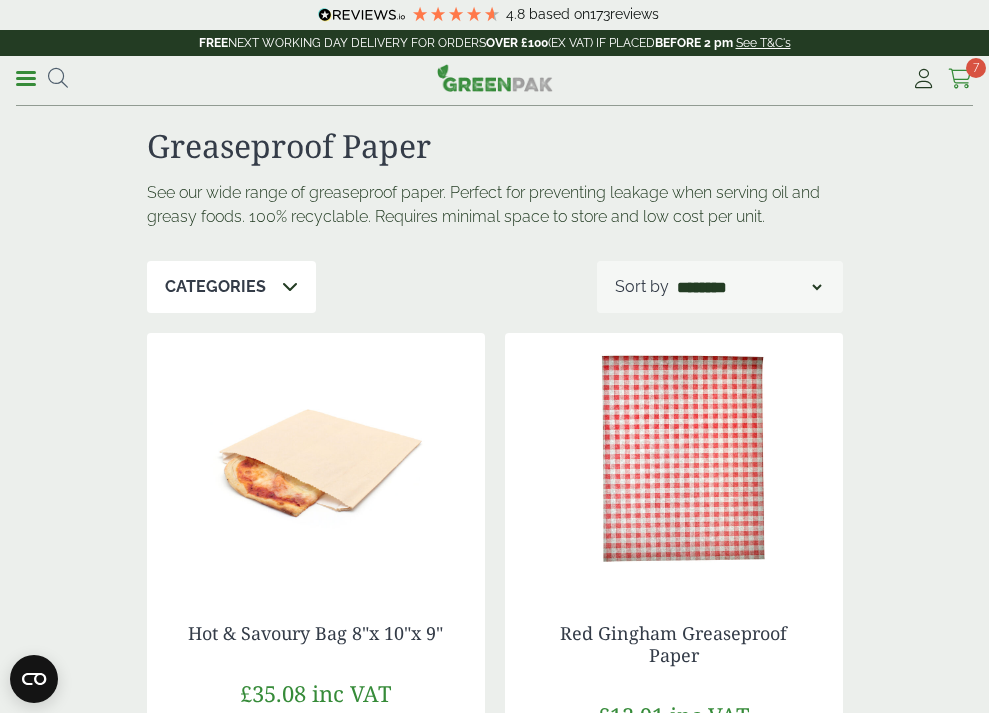 click at bounding box center [960, 79] 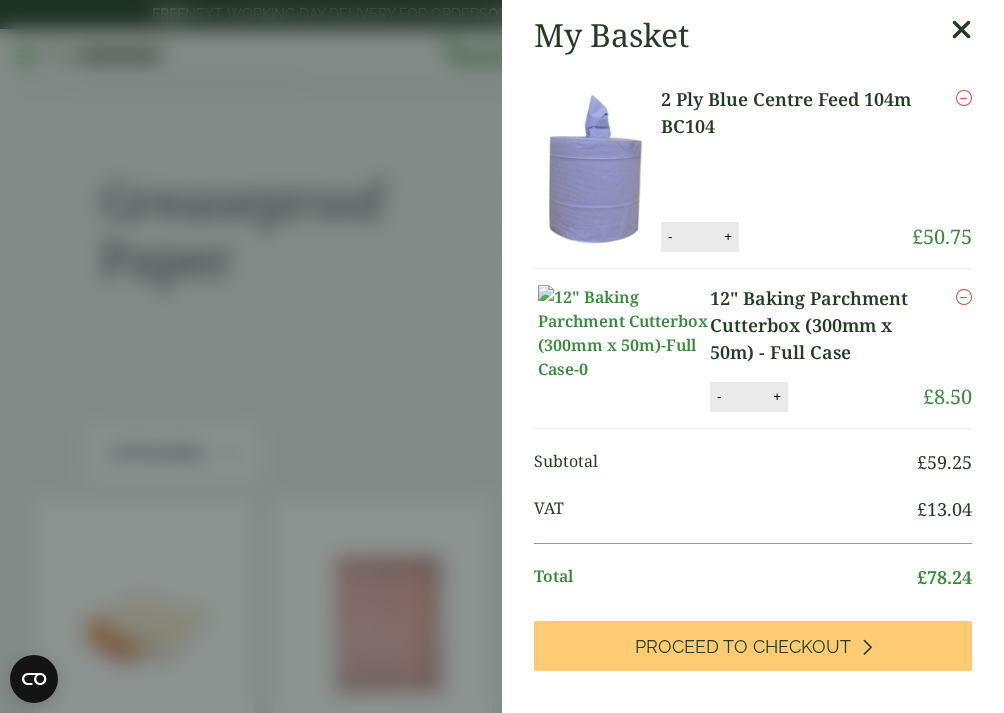 click on "My Basket
2 Ply Blue Centre Feed 104m  BC104
2 Ply Blue Centre Feed 104m  BC104 quantity
- * +
Update
Remove
£ 50.75" at bounding box center (502, 356) 